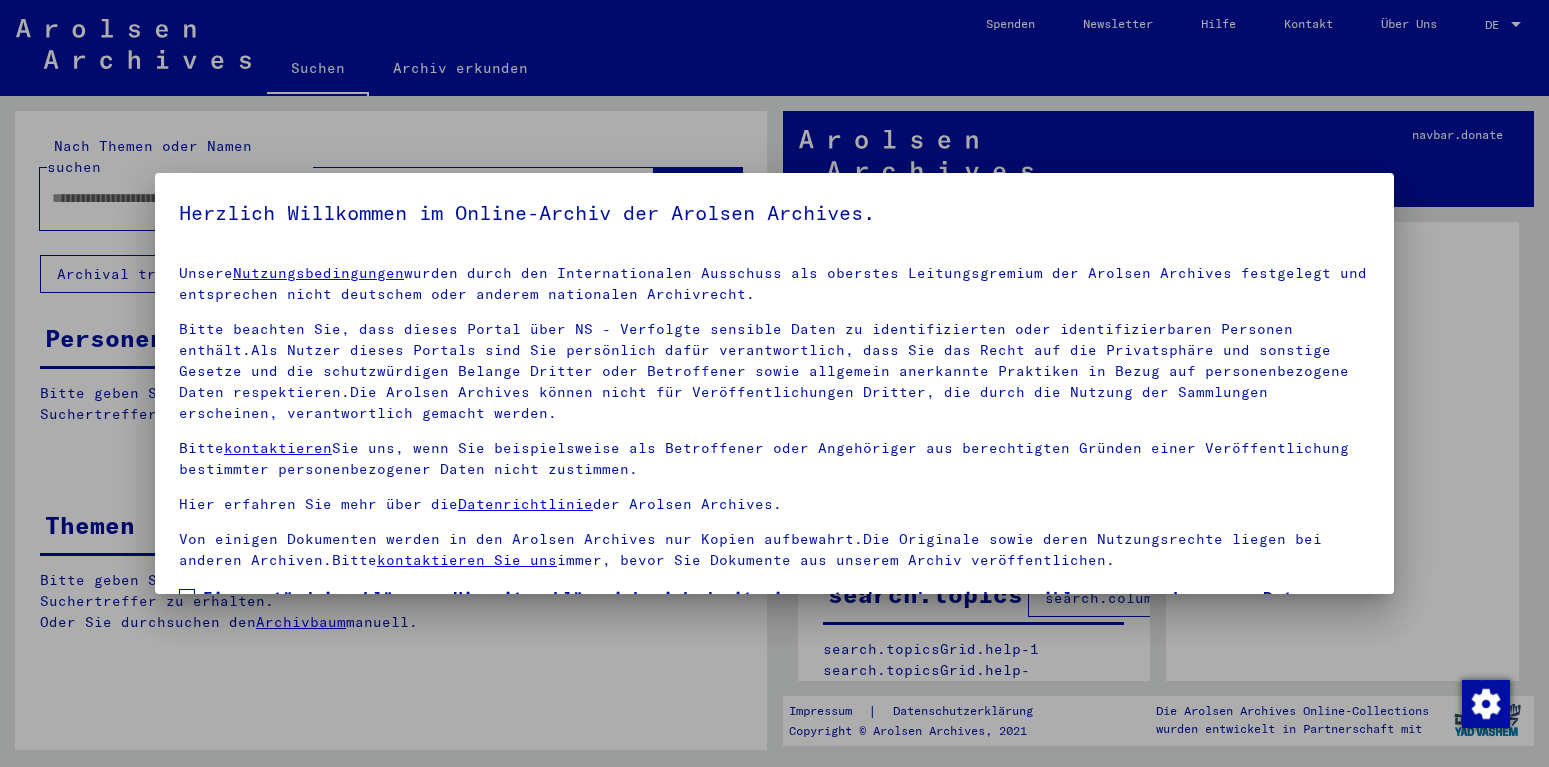scroll, scrollTop: 0, scrollLeft: 0, axis: both 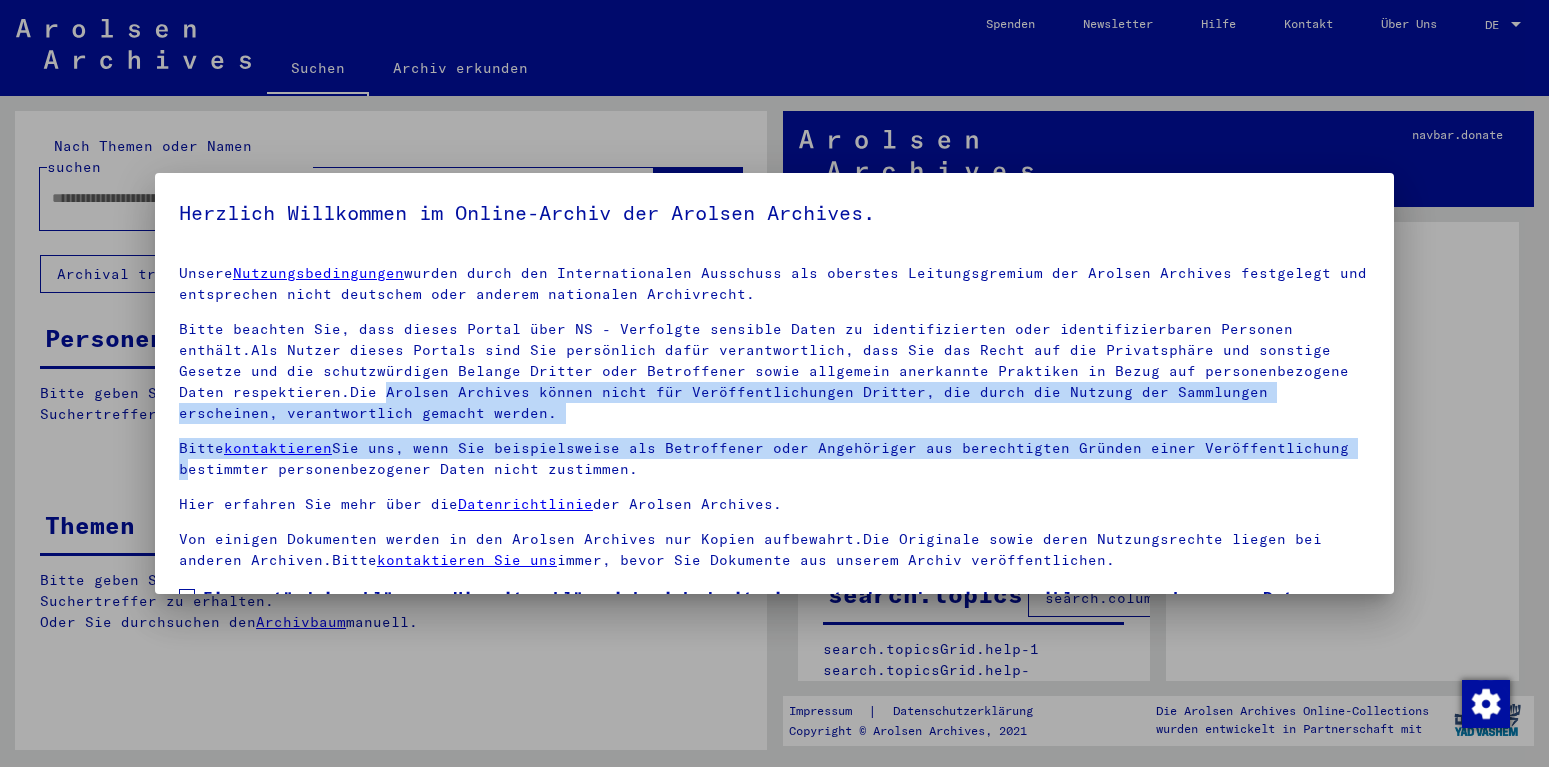 drag, startPoint x: 1380, startPoint y: 369, endPoint x: 1386, endPoint y: 413, distance: 44.407207 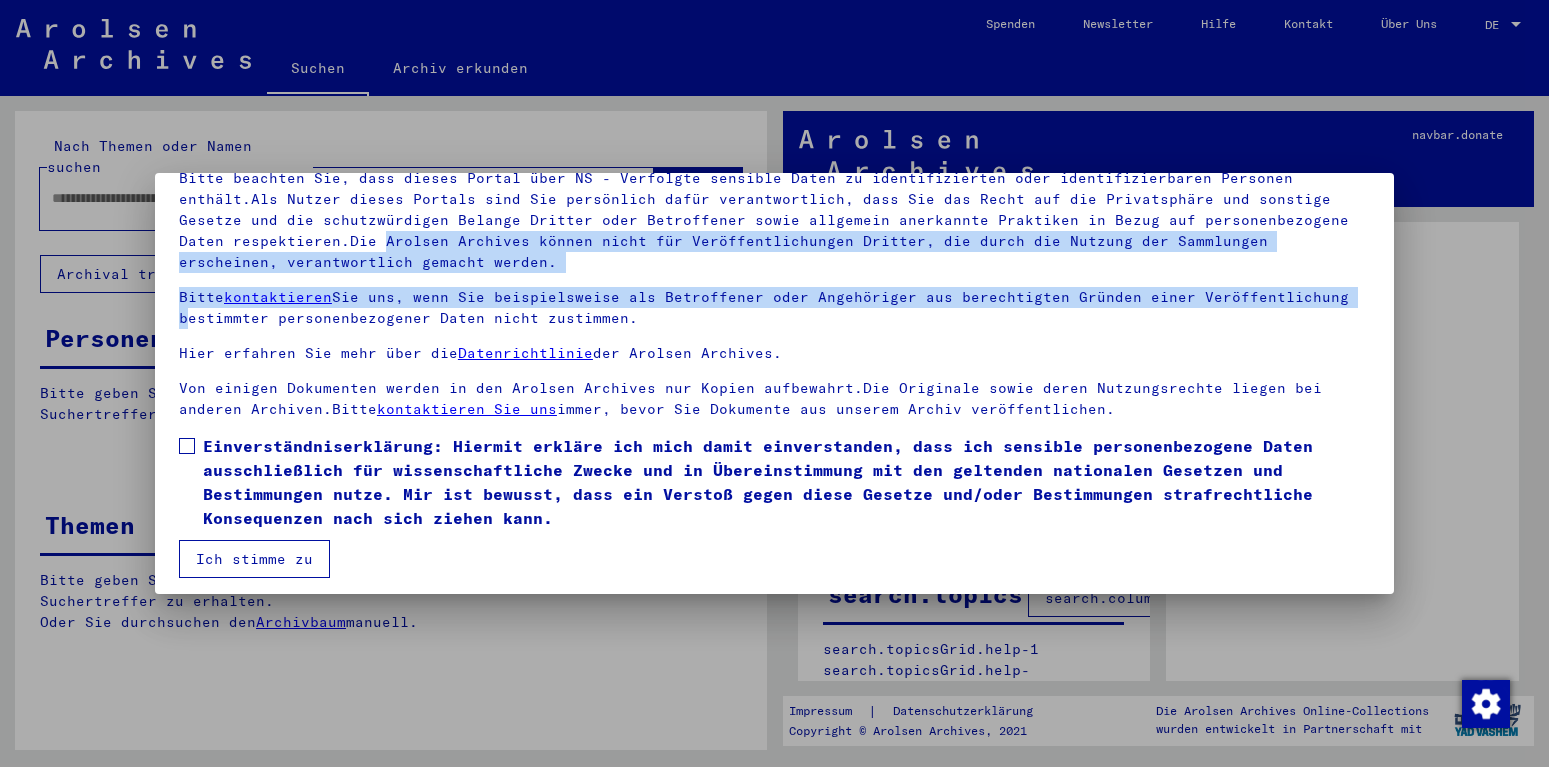 scroll, scrollTop: 159, scrollLeft: 0, axis: vertical 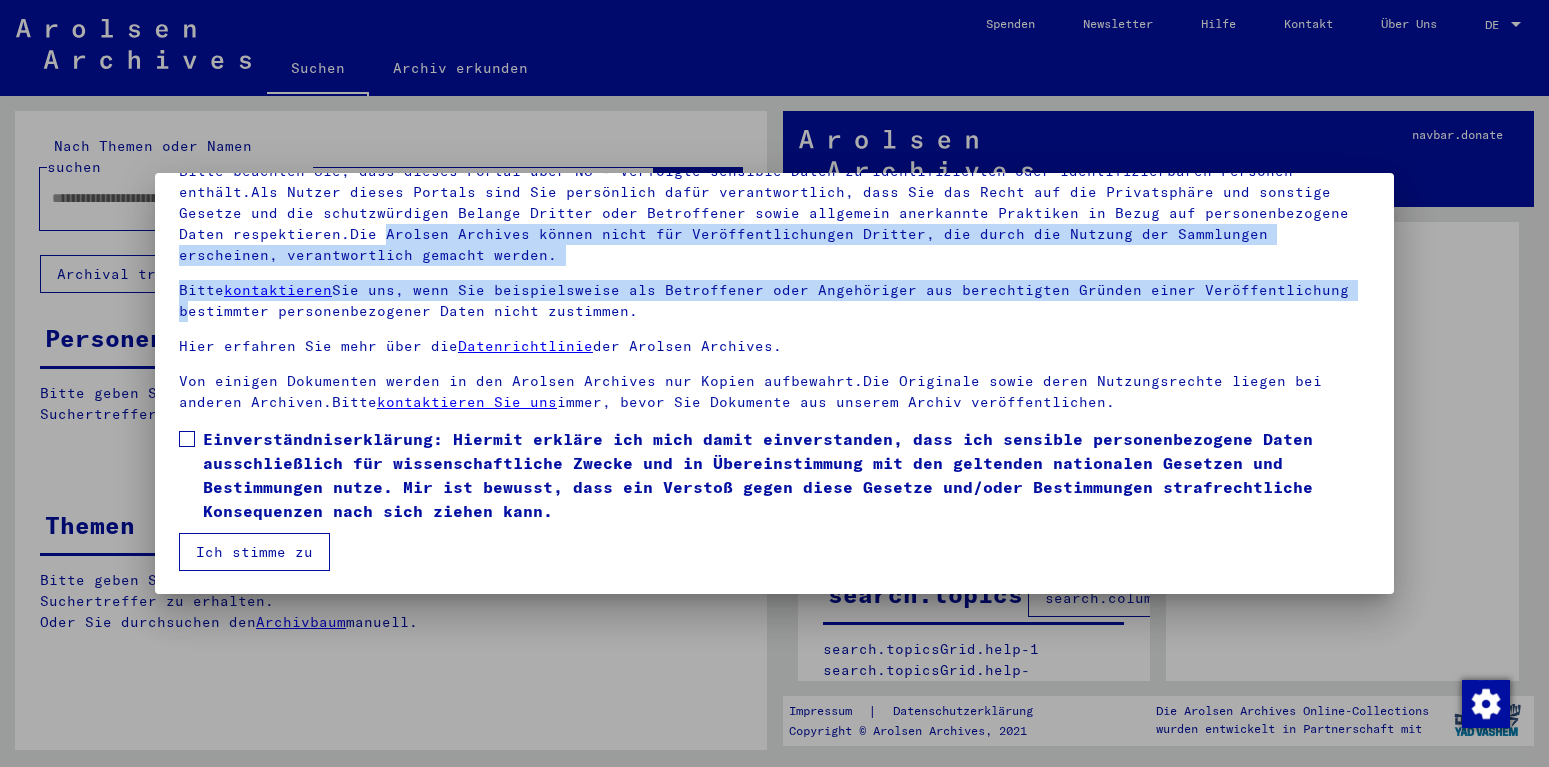 click on "Ich stimme zu" at bounding box center [254, 552] 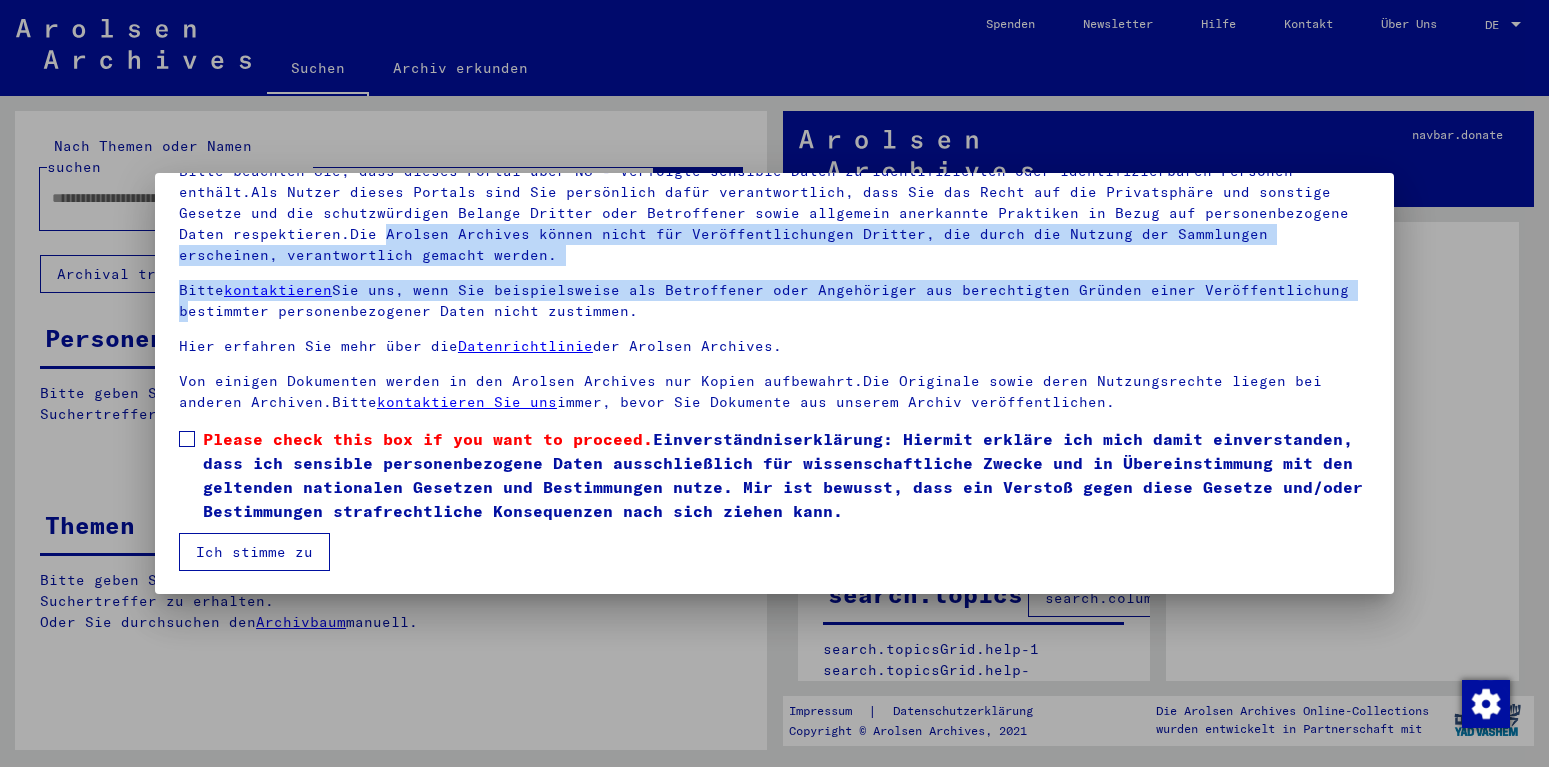 click at bounding box center (187, 439) 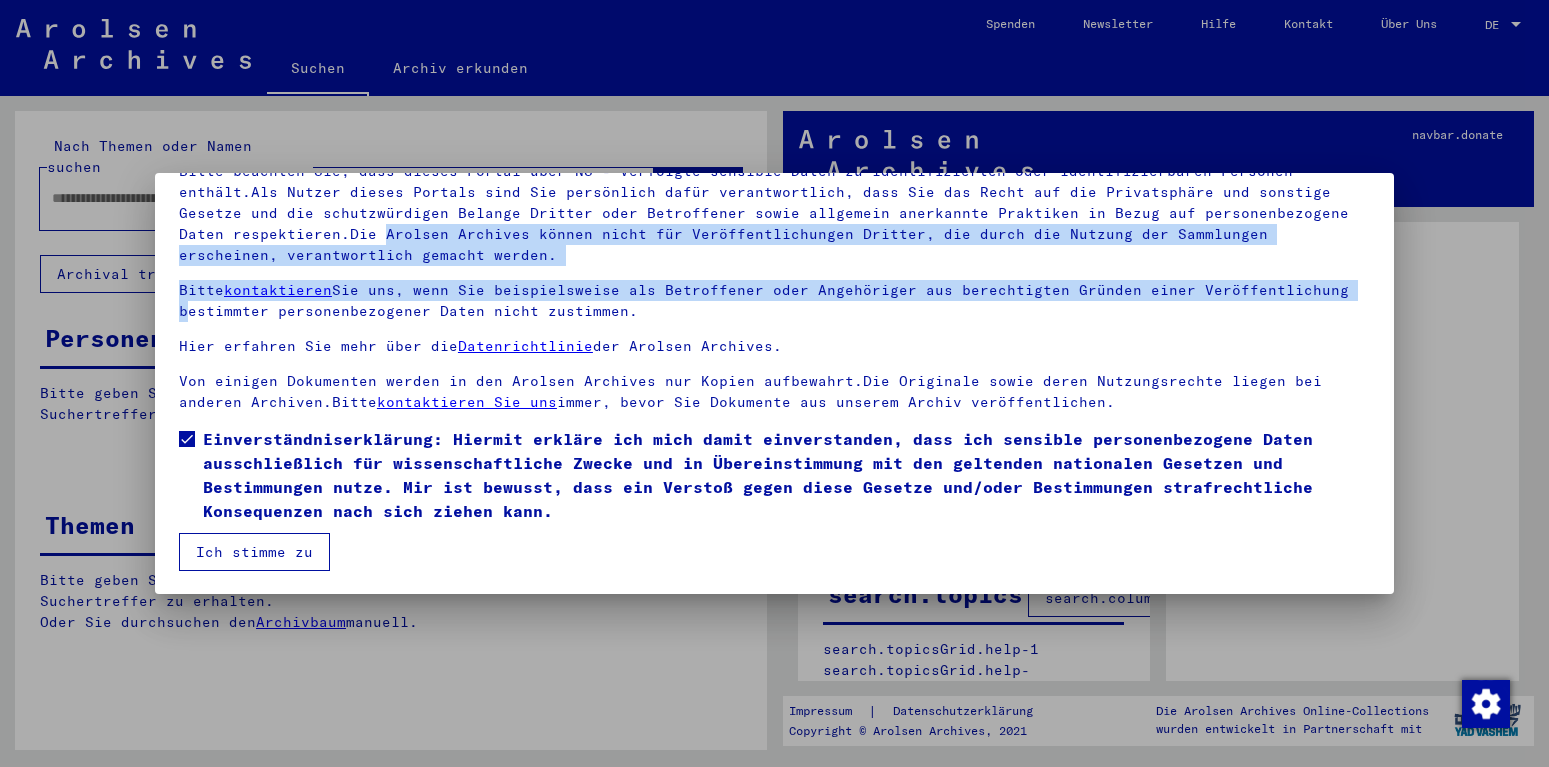 click on "Ich stimme zu" at bounding box center [254, 552] 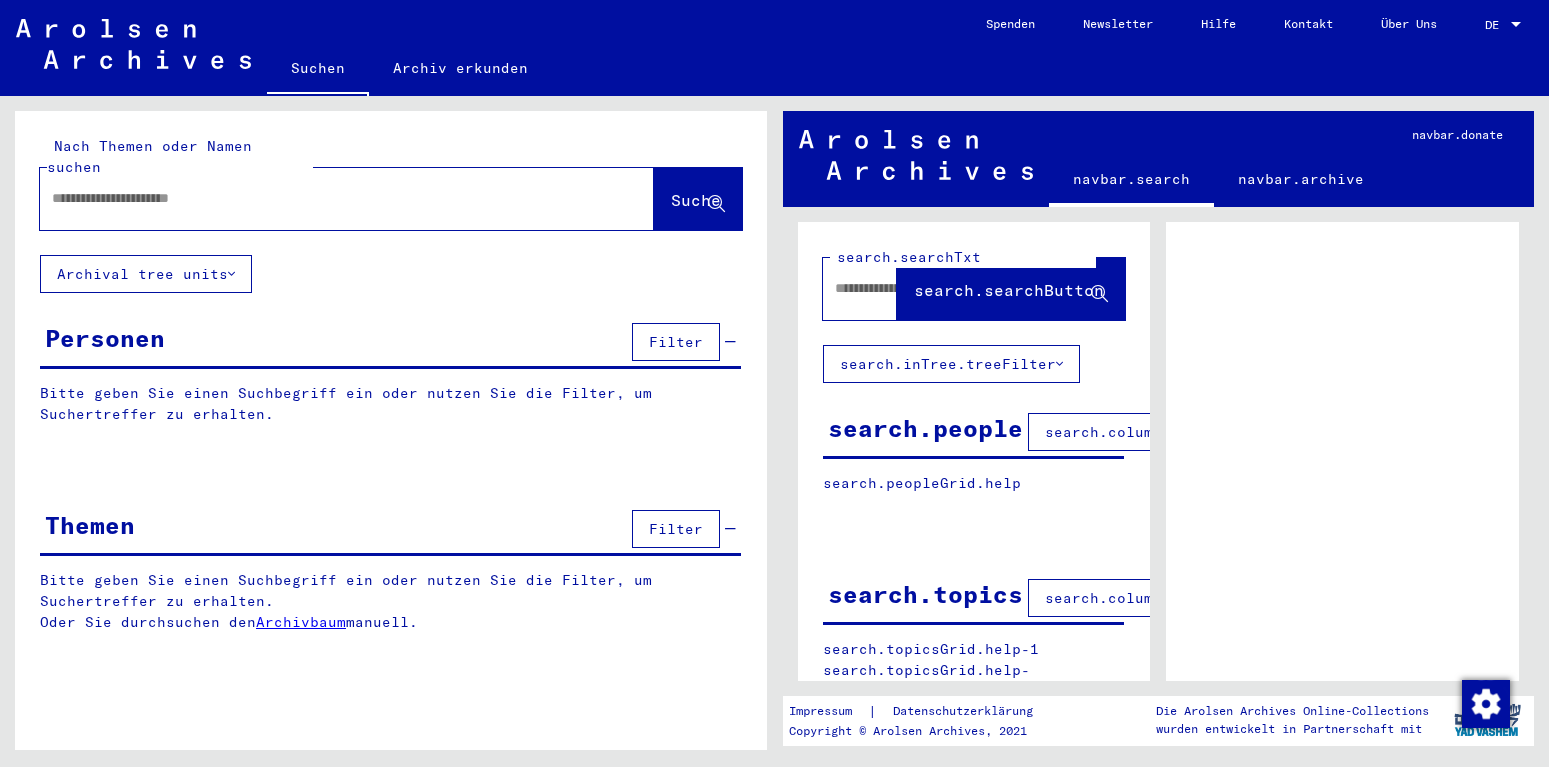 click at bounding box center [329, 198] 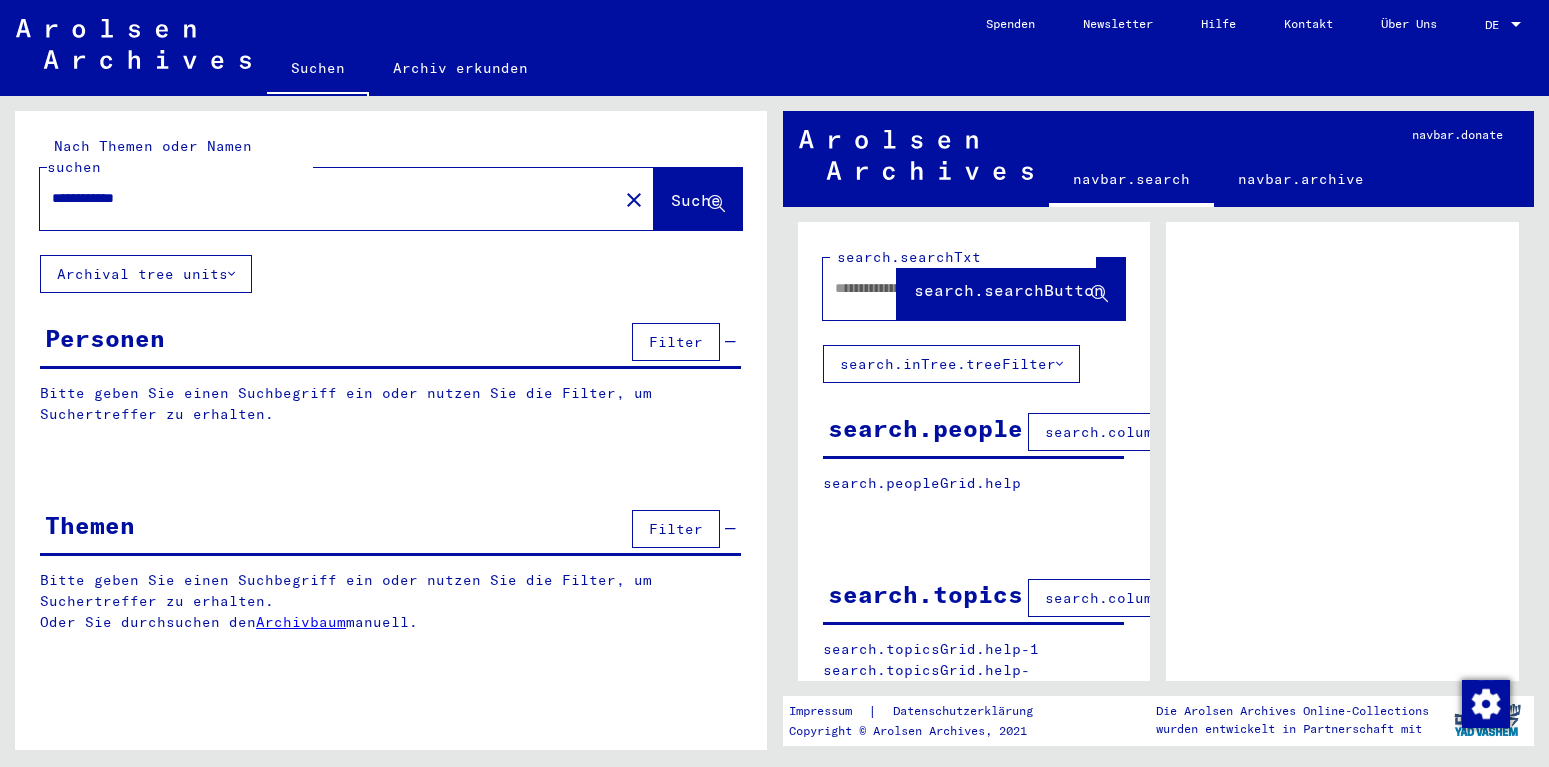 type on "**********" 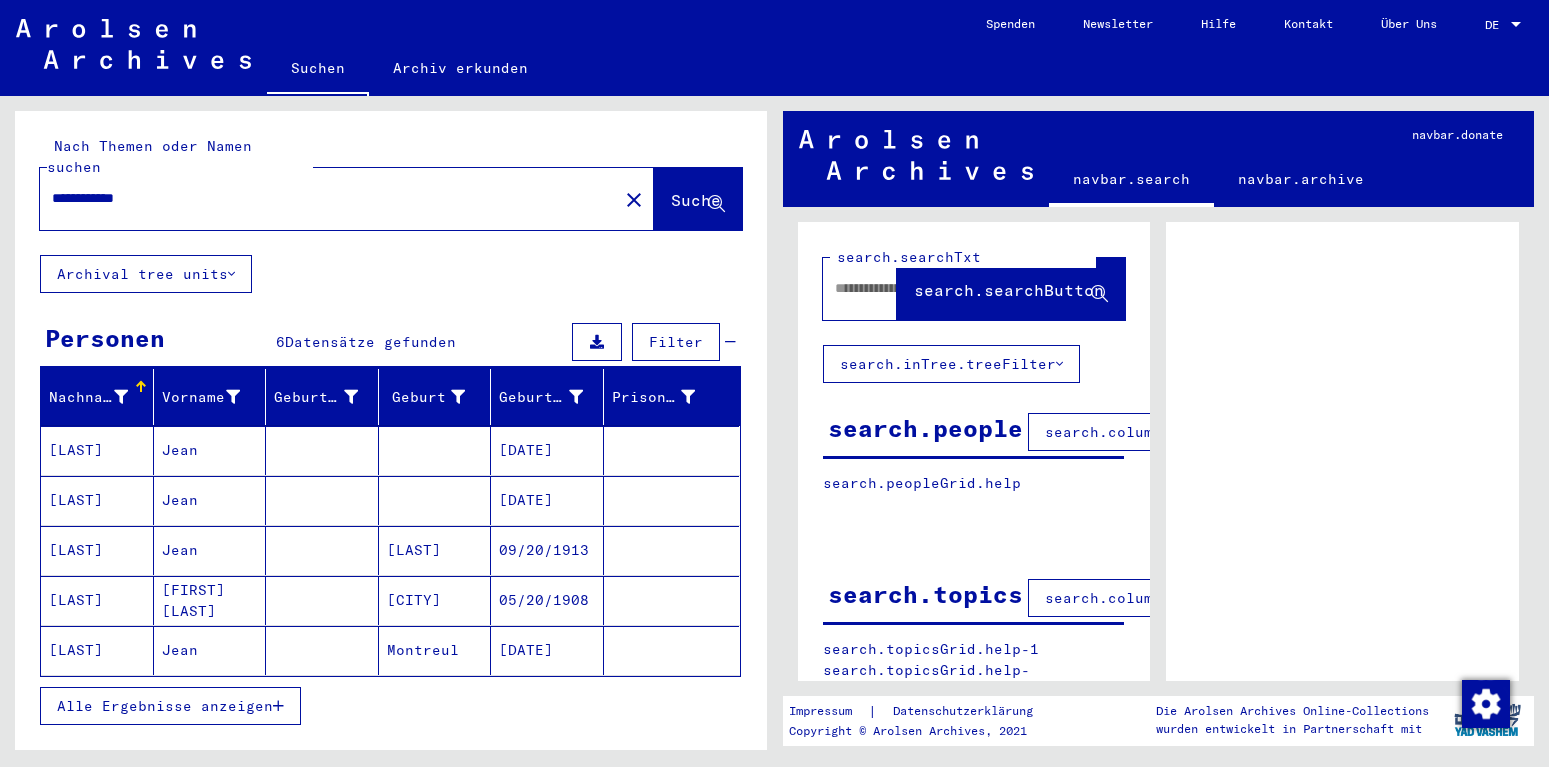 click on "Alle Ergebnisse anzeigen" at bounding box center (165, 706) 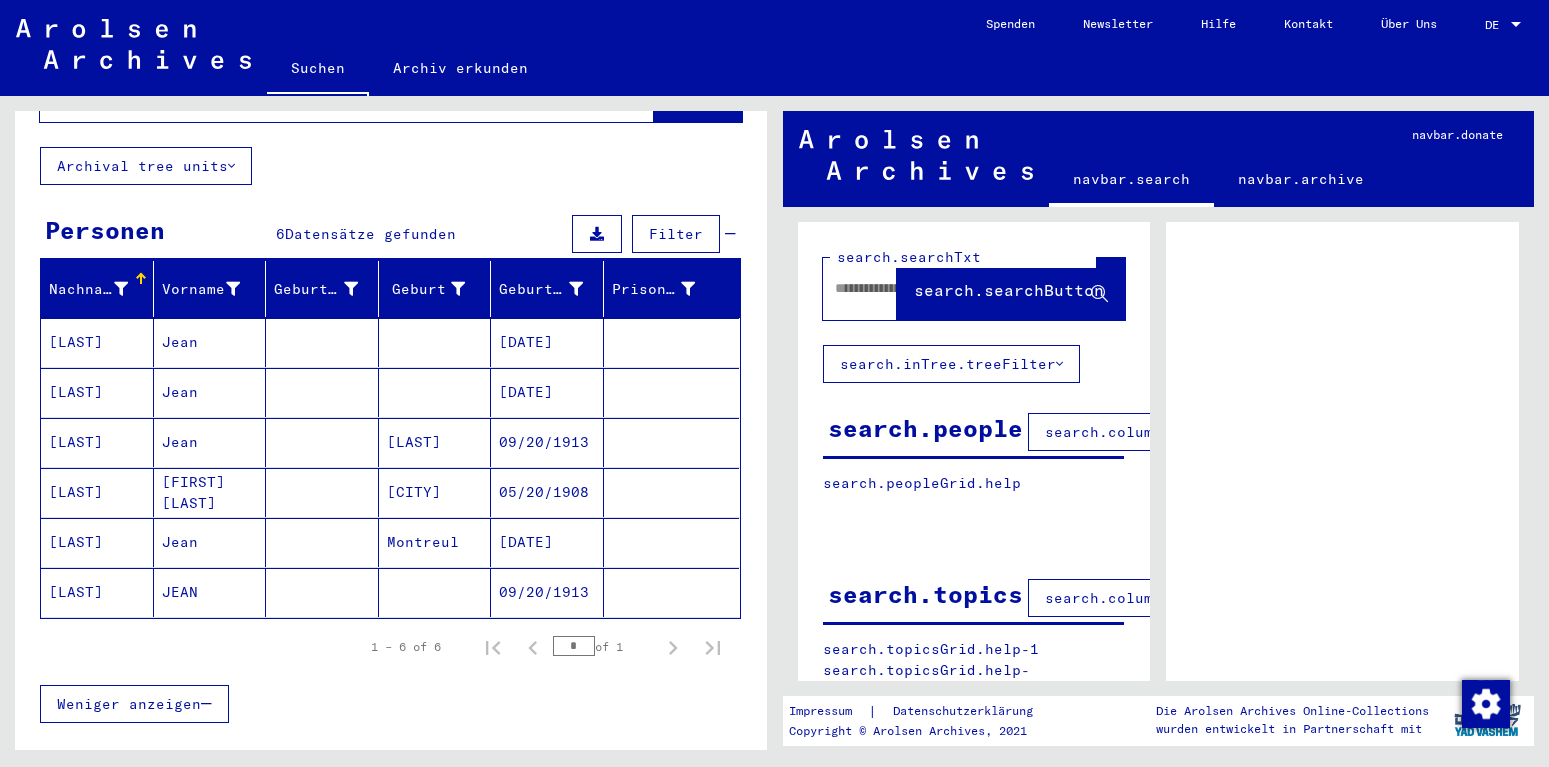 scroll, scrollTop: 216, scrollLeft: 0, axis: vertical 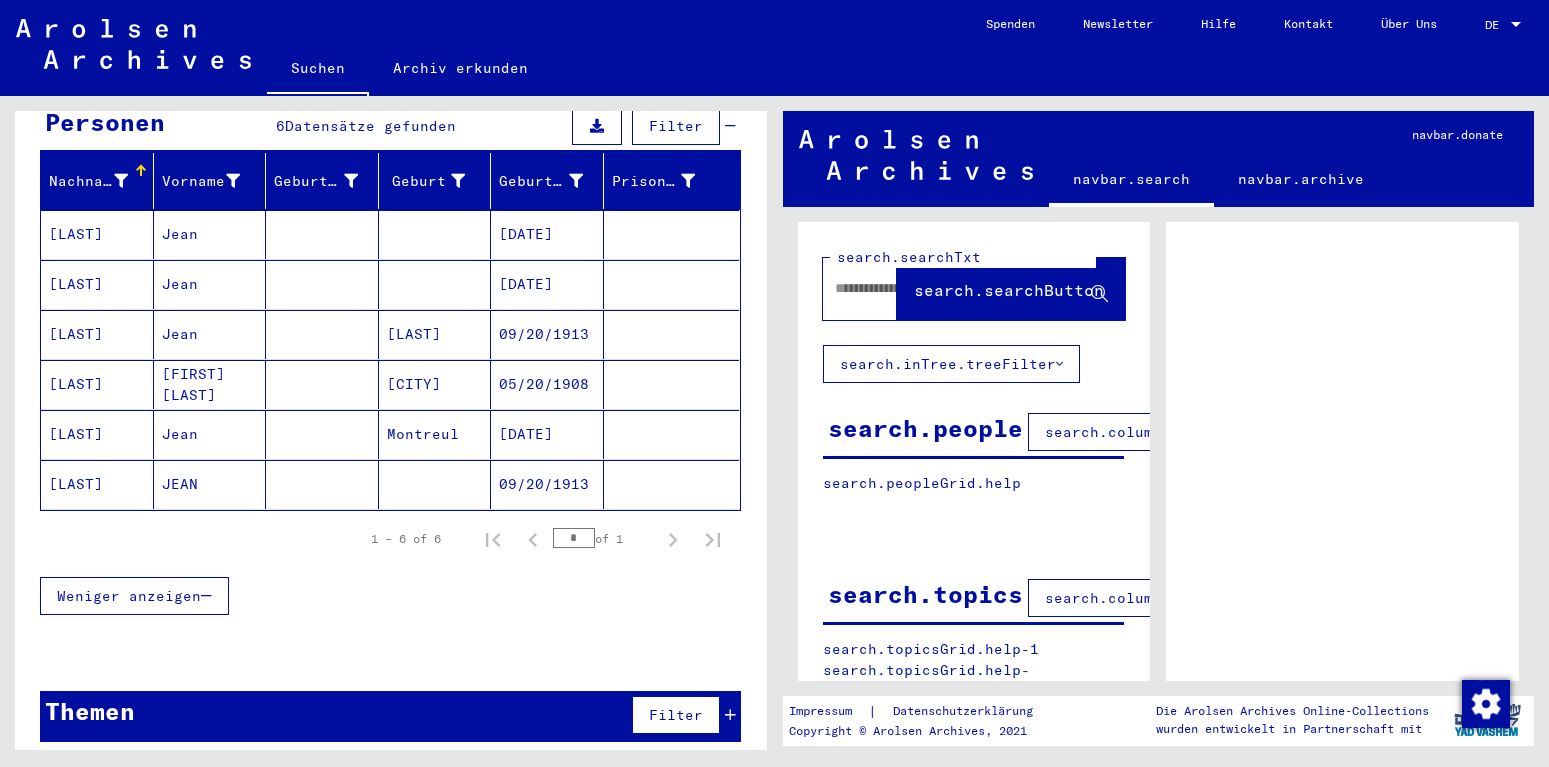 click on "[LAST]" at bounding box center [97, 284] 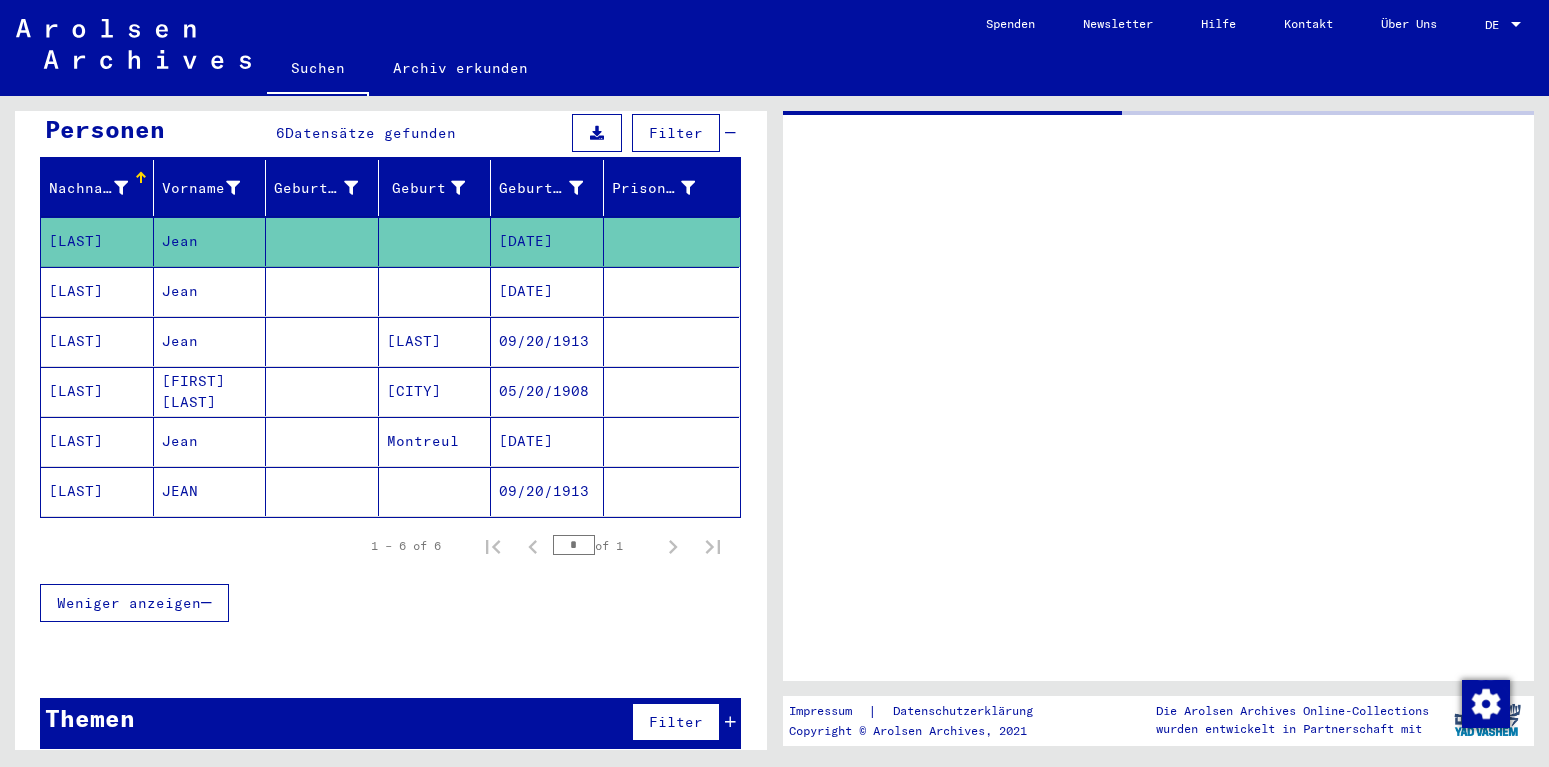 click on "[LAST]" 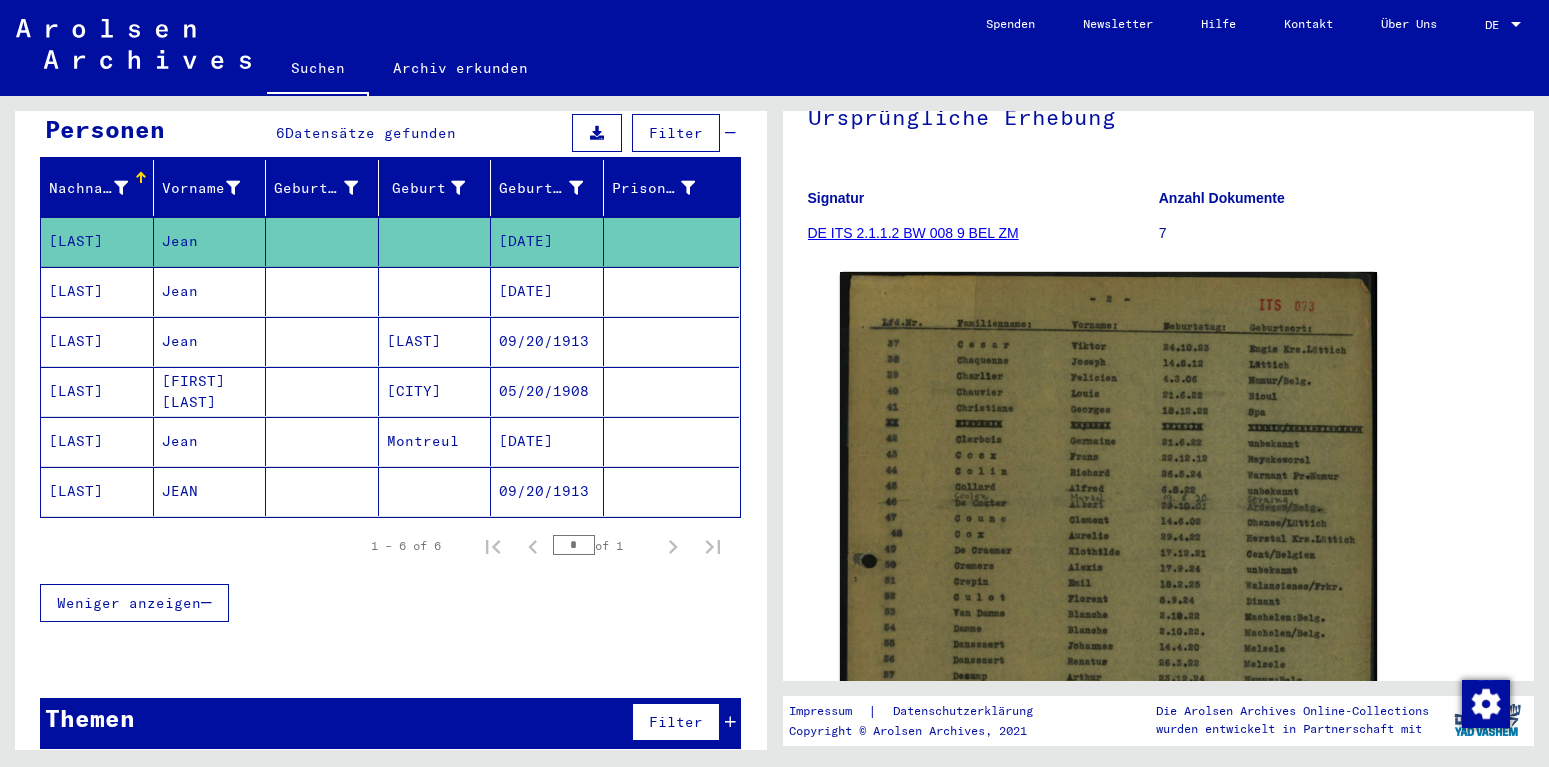 scroll, scrollTop: 216, scrollLeft: 0, axis: vertical 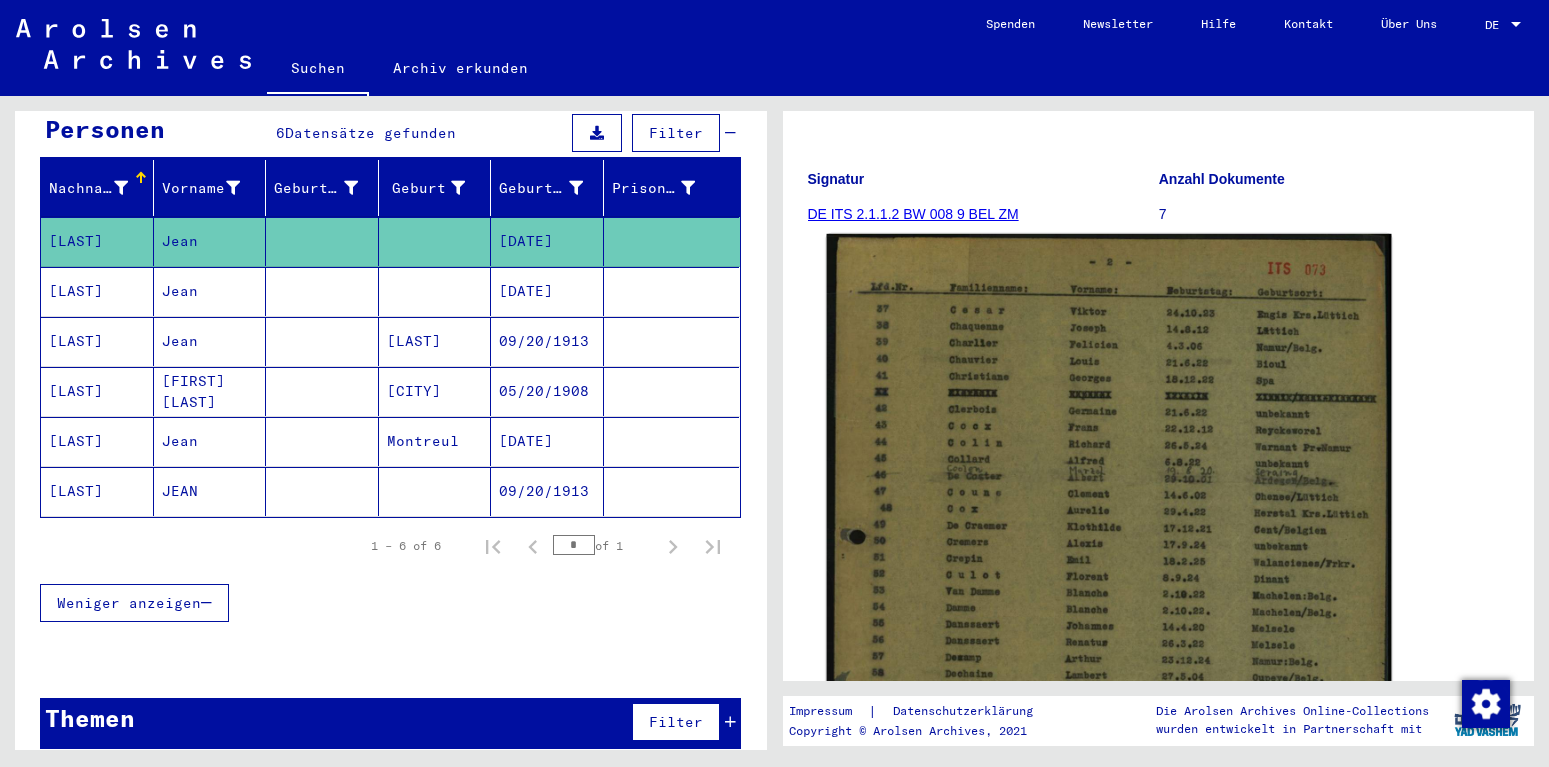 click 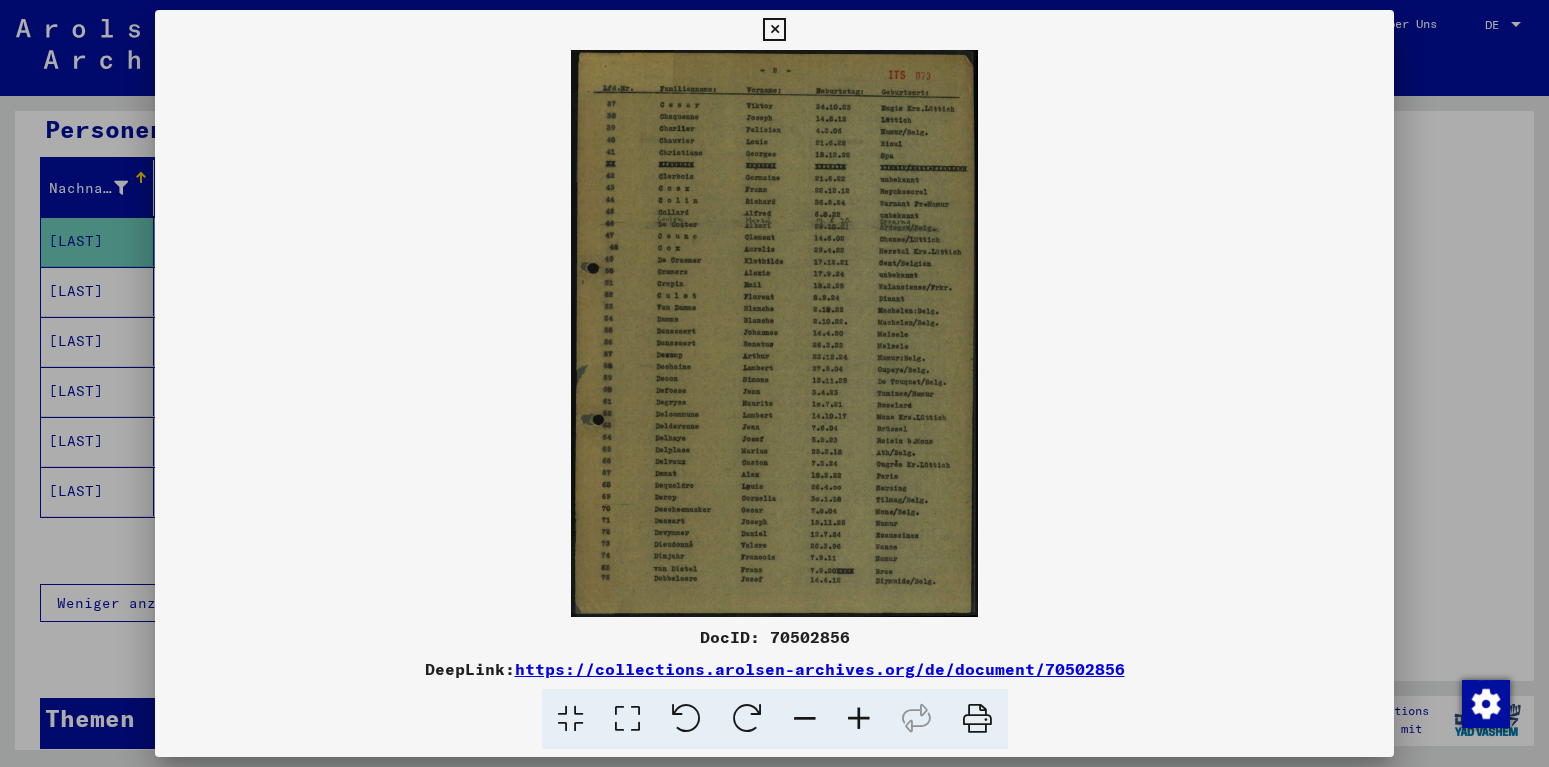click at bounding box center (774, 333) 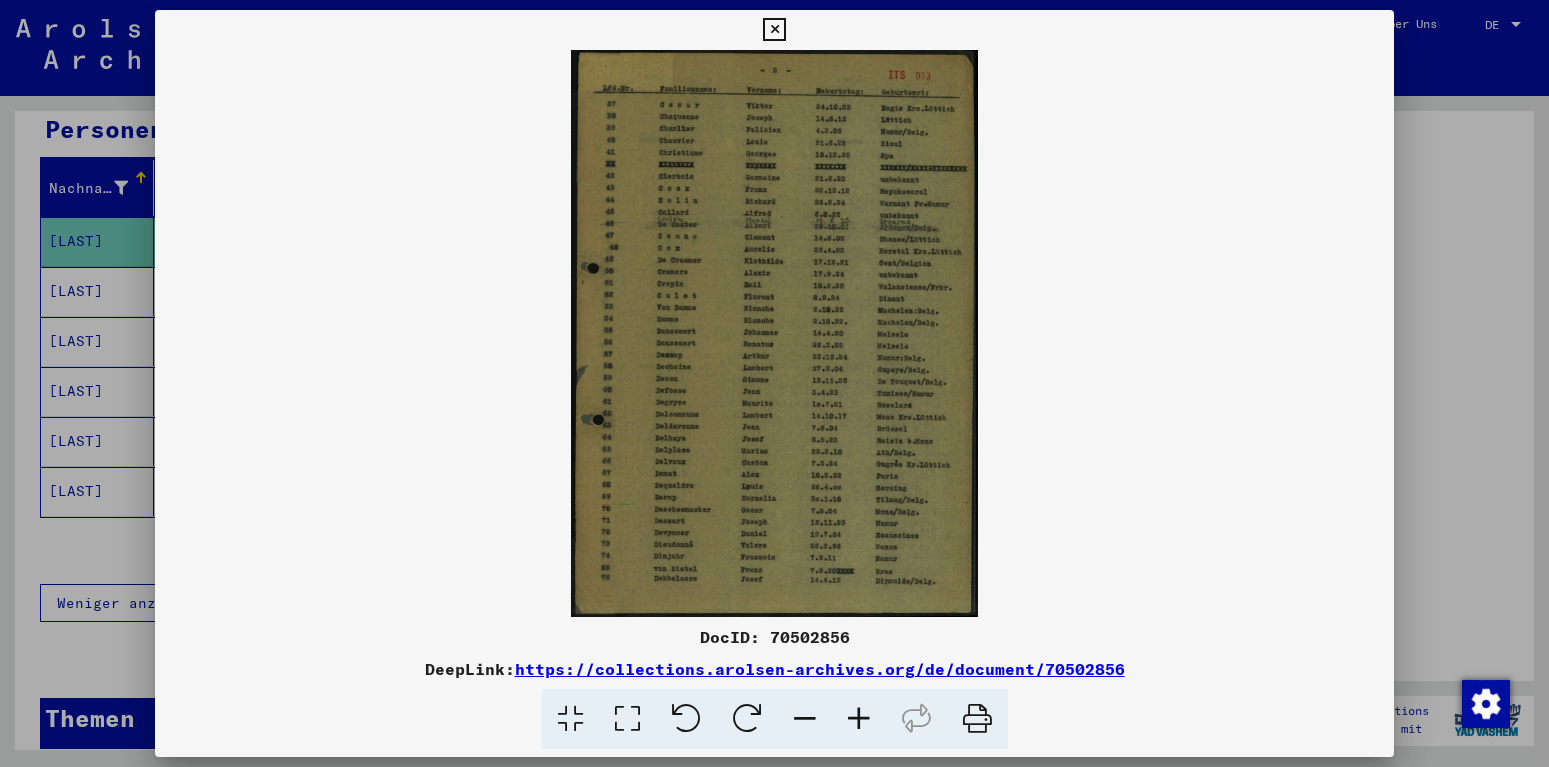 click at bounding box center [774, 333] 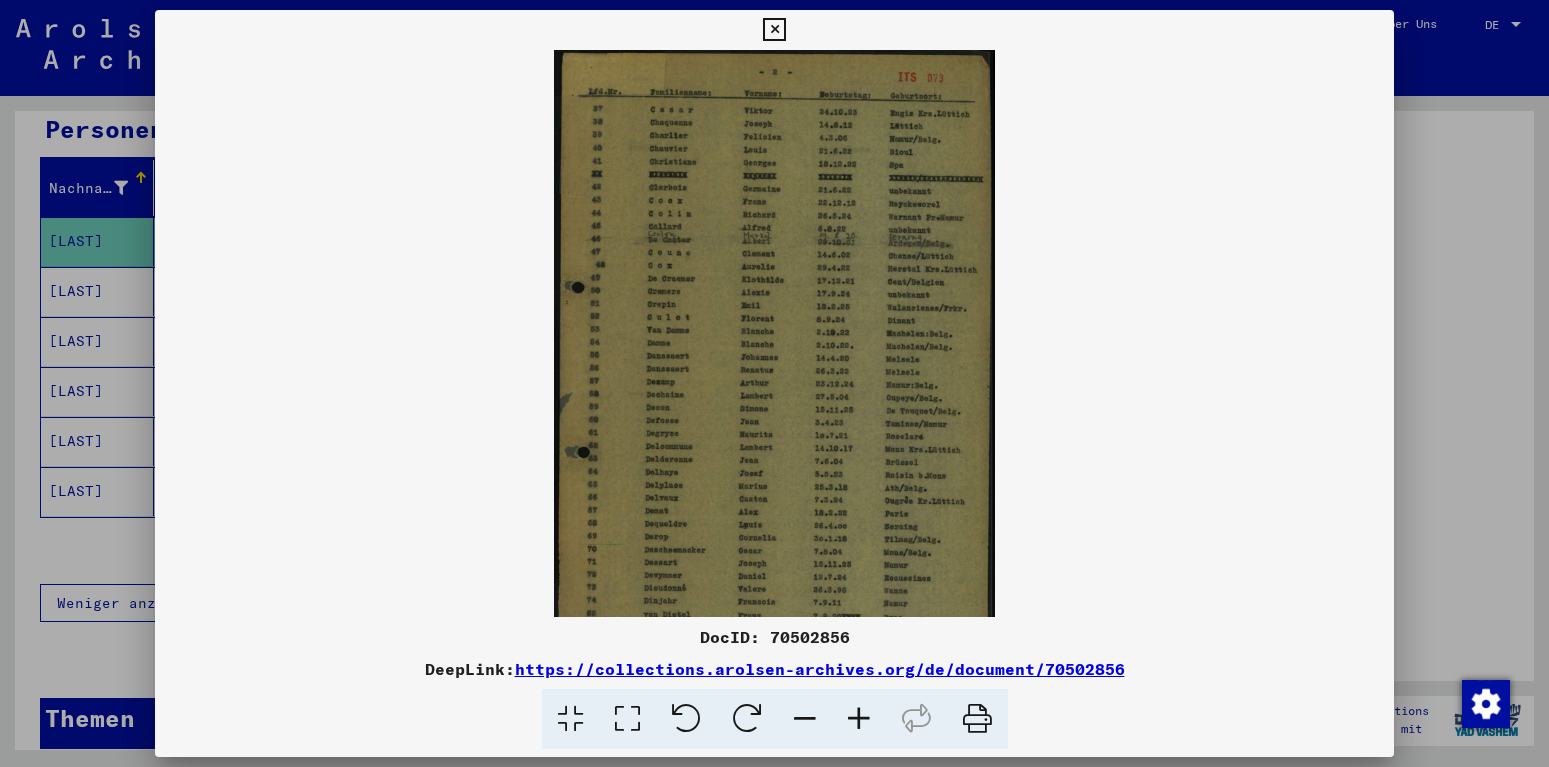 click at bounding box center (859, 719) 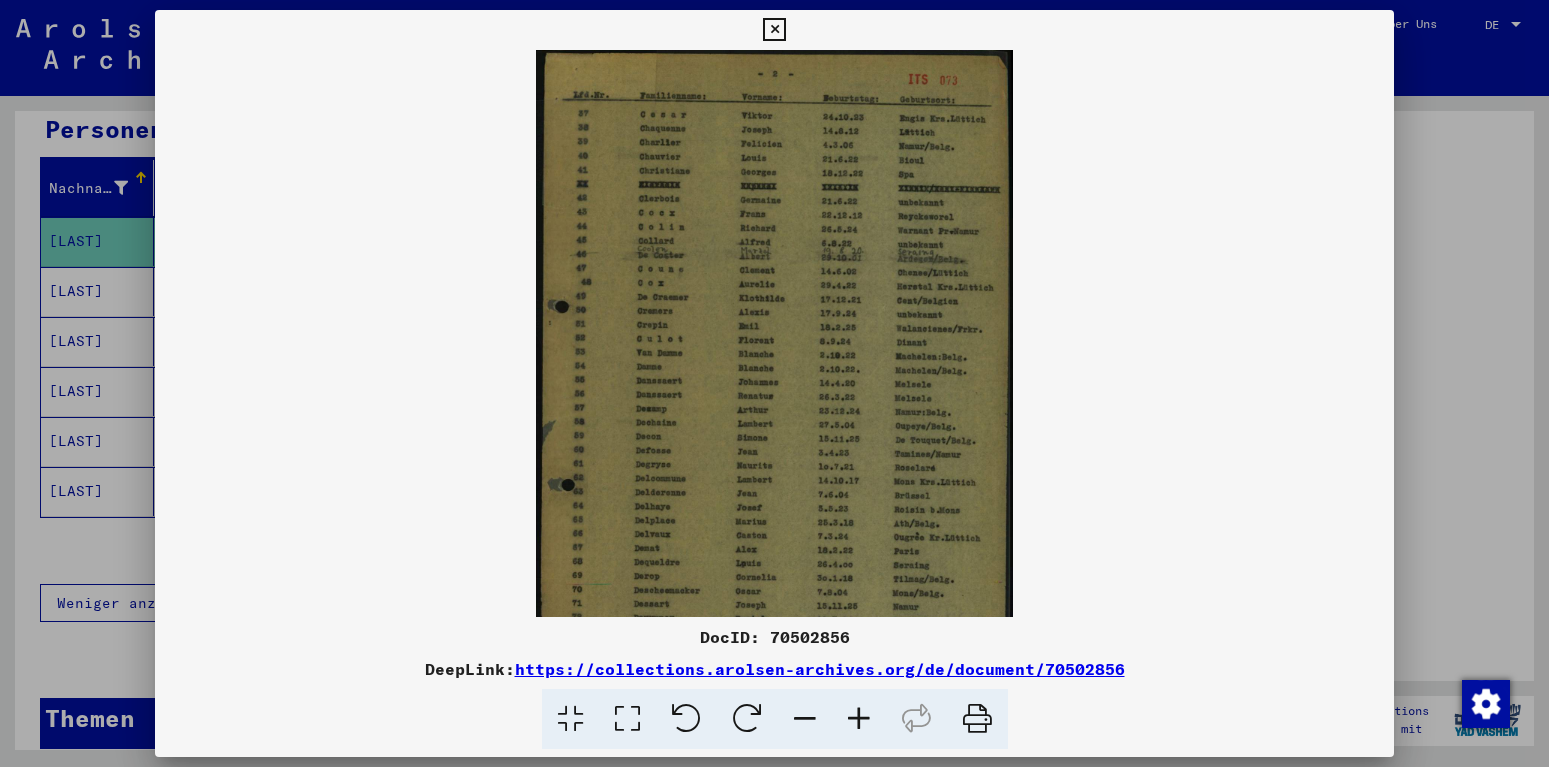 click at bounding box center [805, 719] 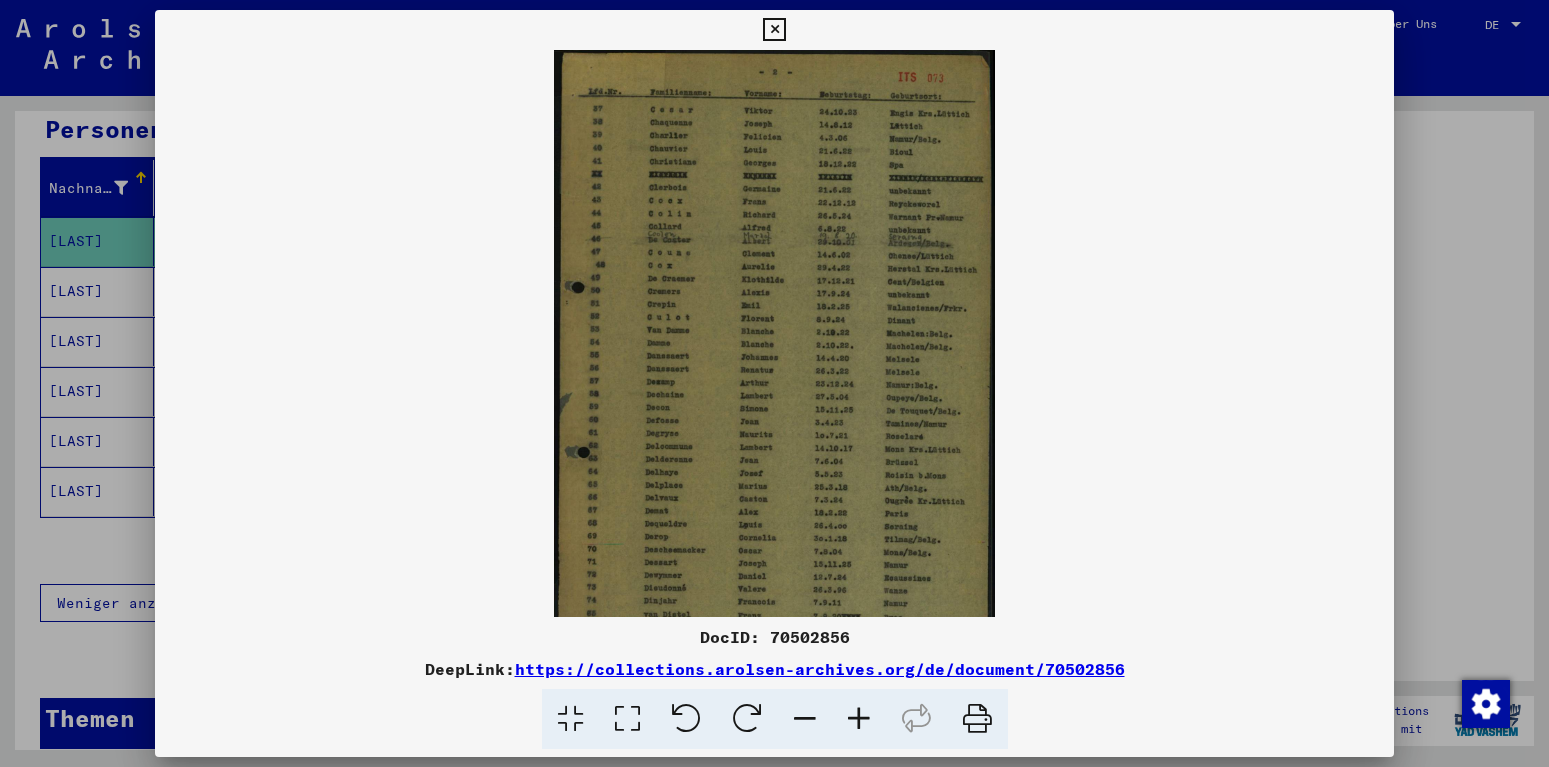 click at bounding box center [859, 719] 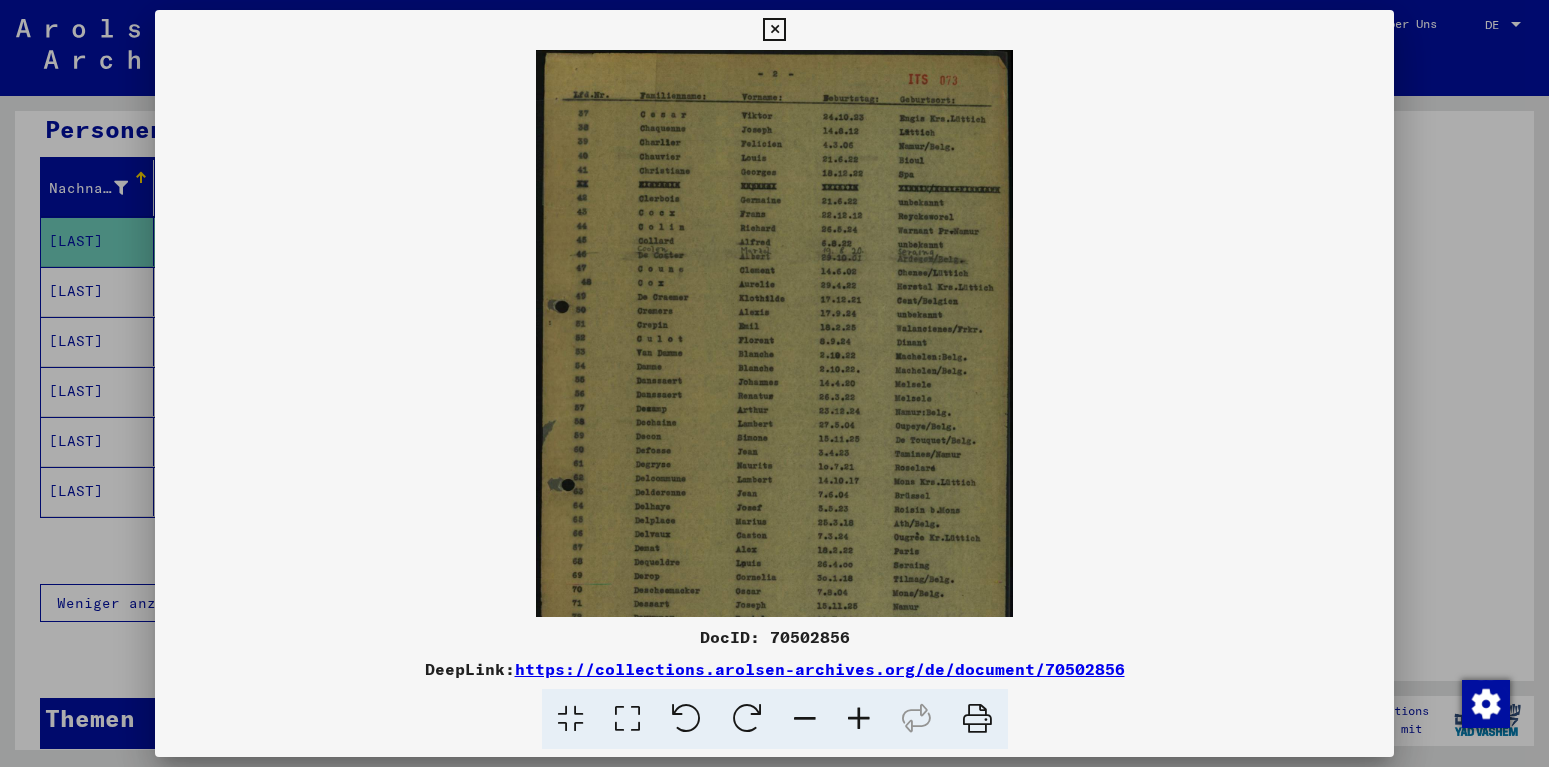 click at bounding box center (859, 719) 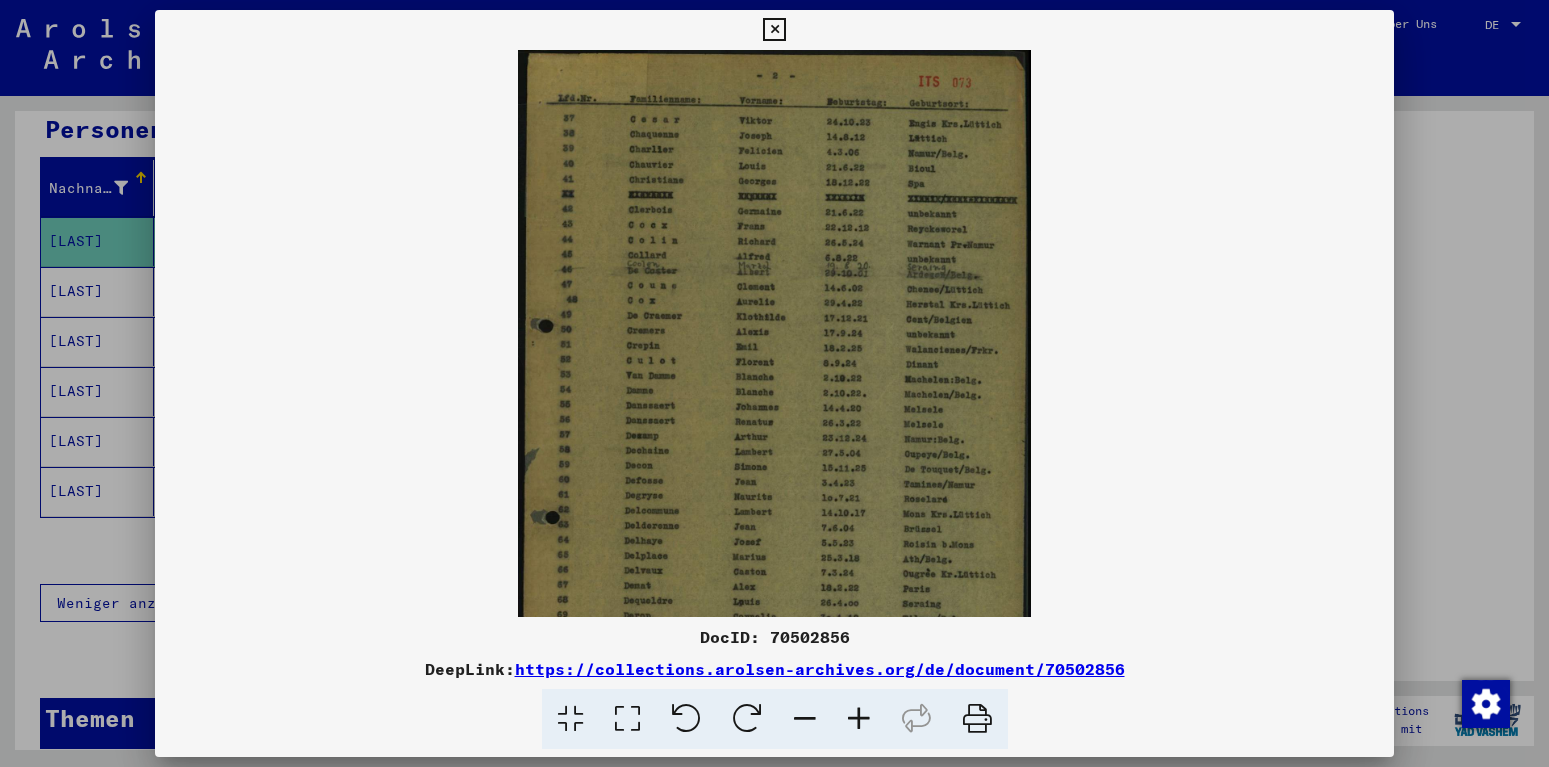 click at bounding box center (859, 719) 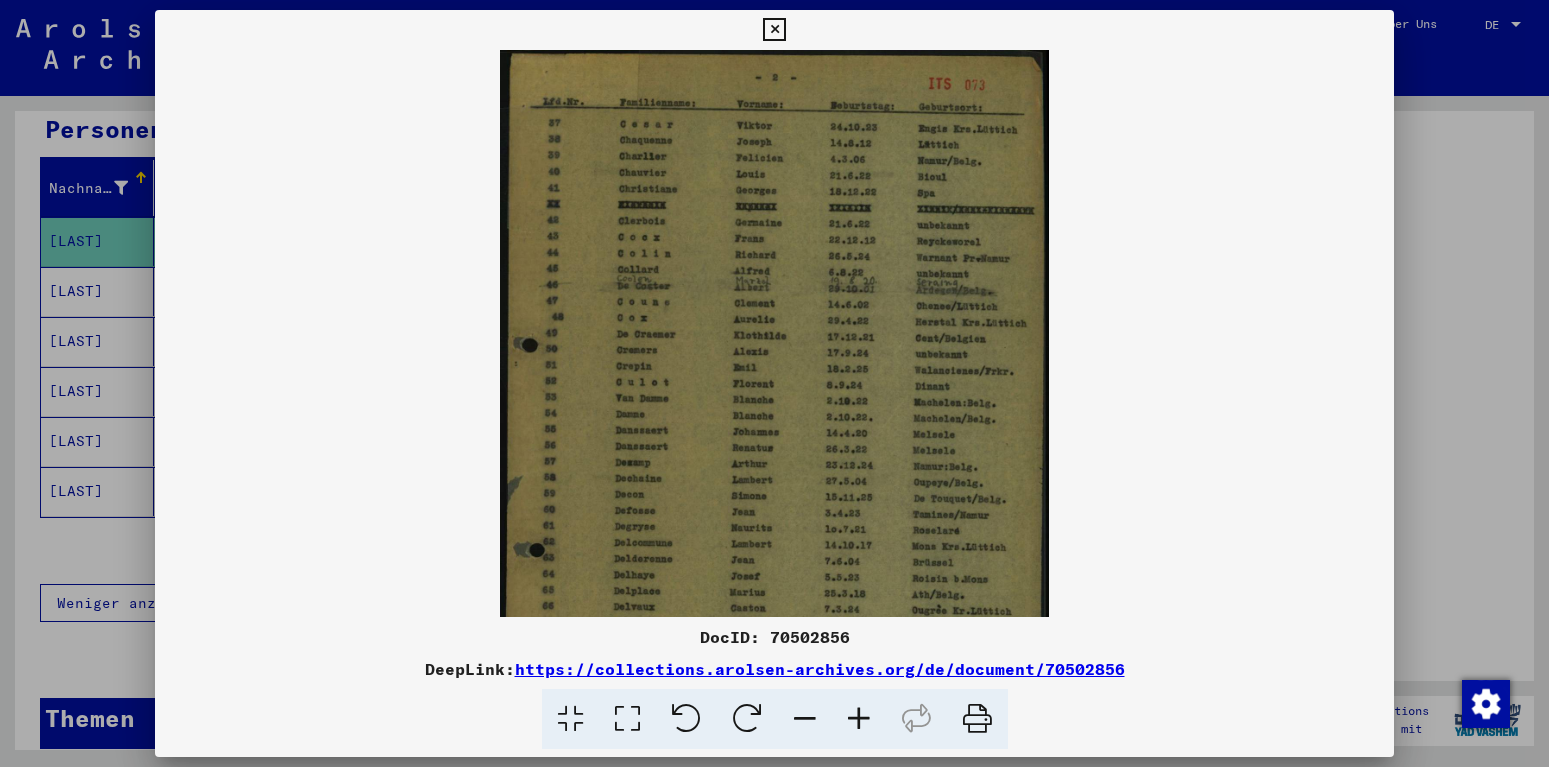 click at bounding box center (859, 719) 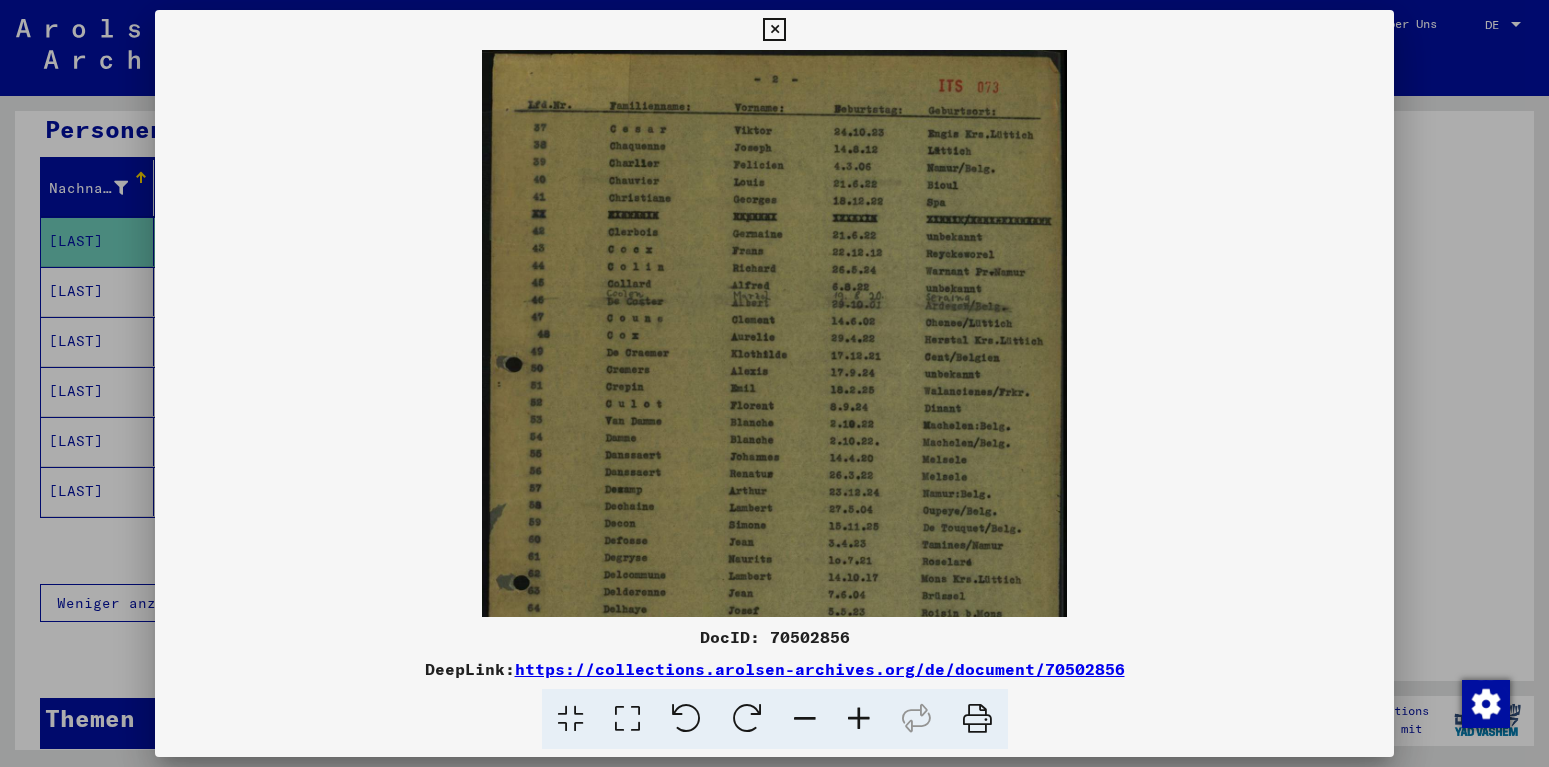 click at bounding box center [859, 719] 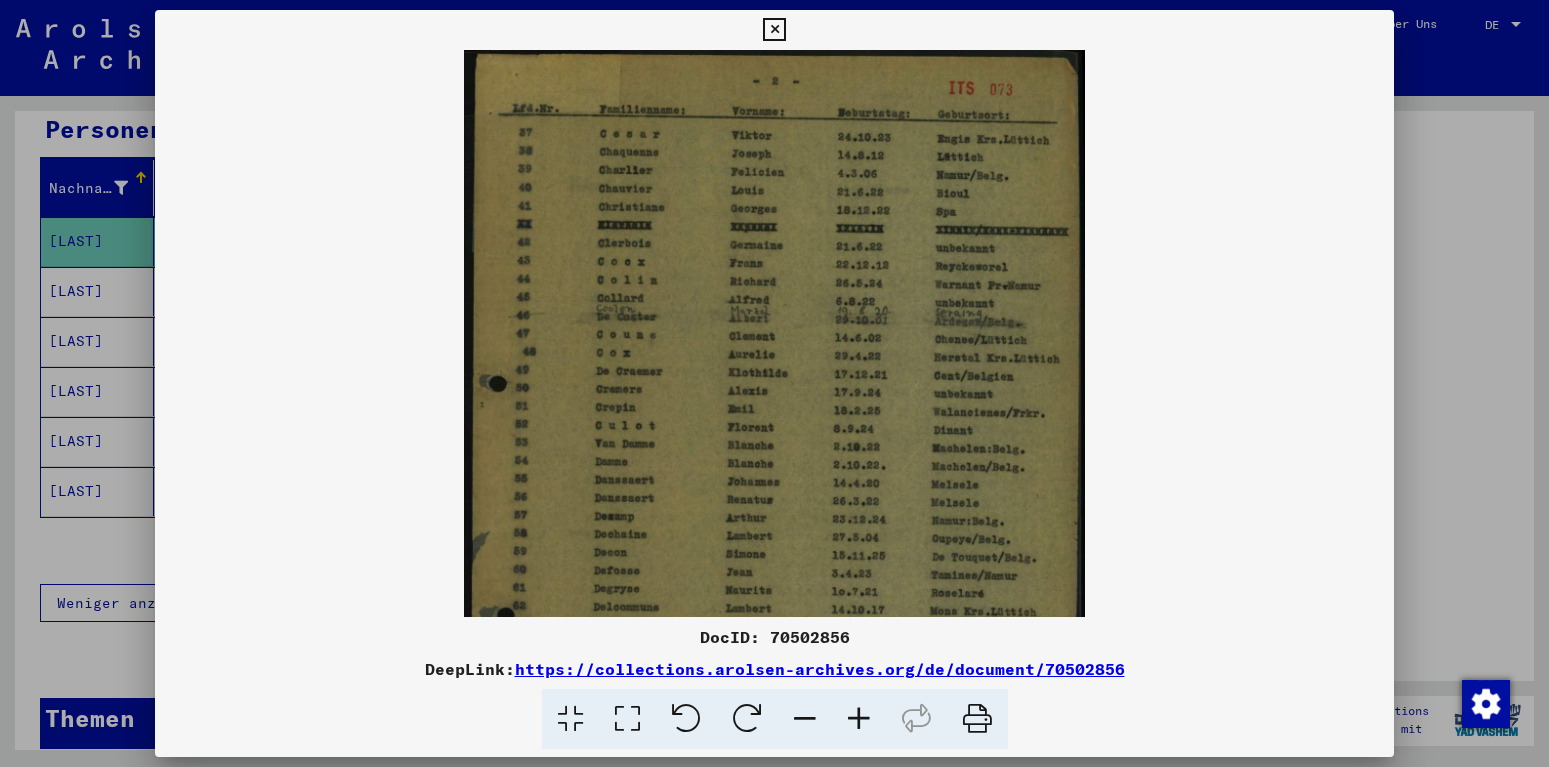 click at bounding box center [859, 719] 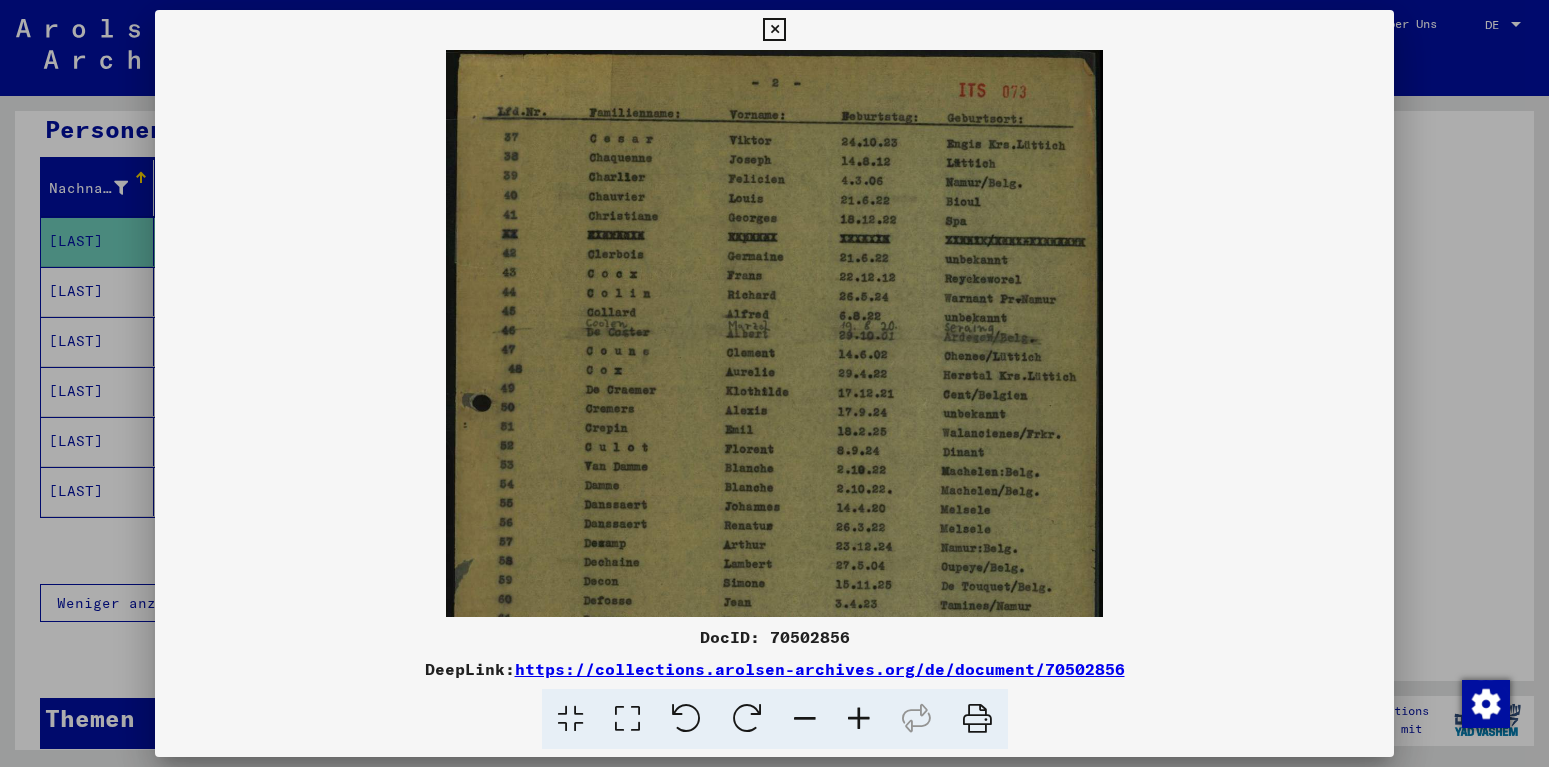 click at bounding box center [859, 719] 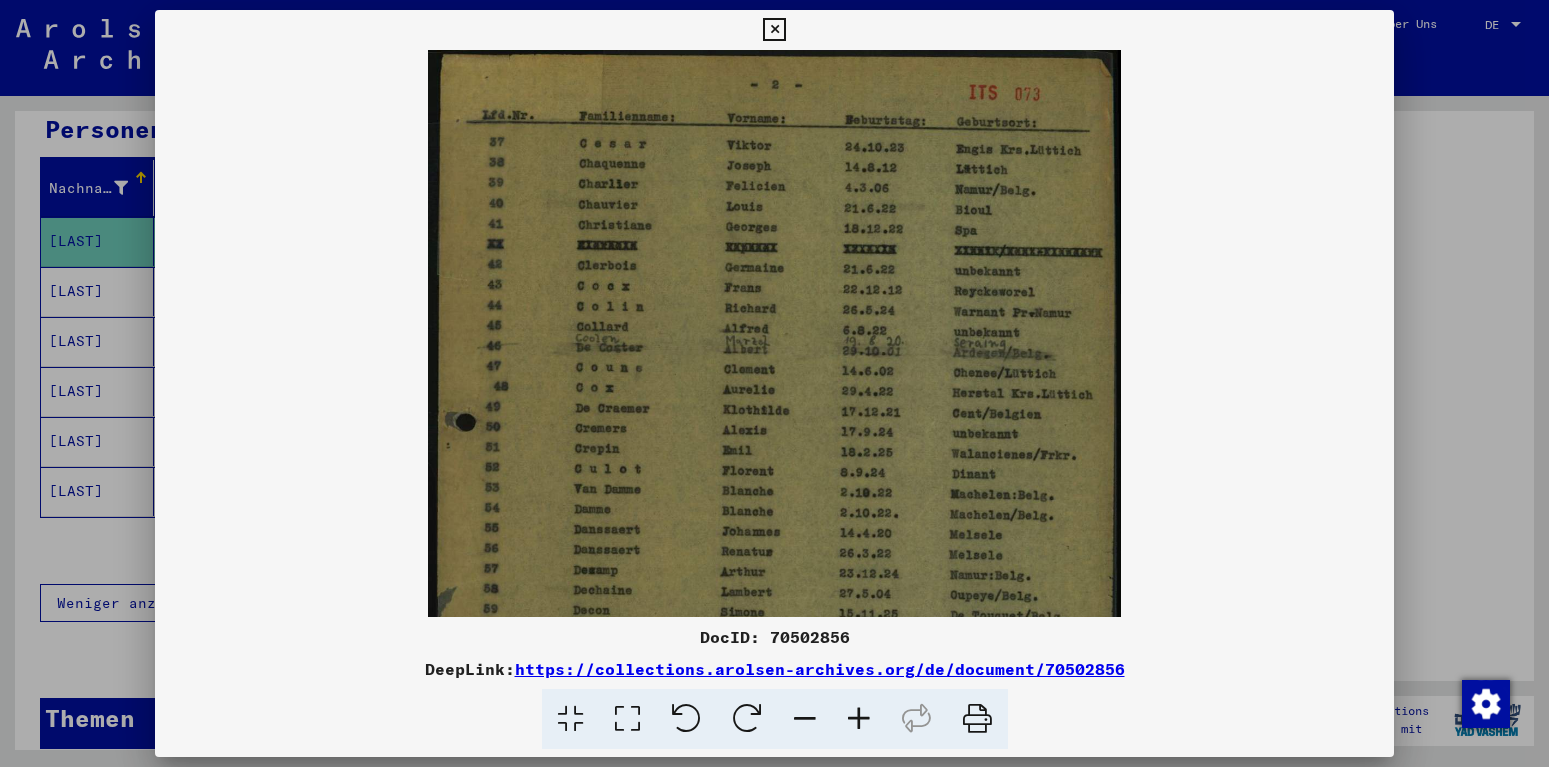 click at bounding box center (859, 719) 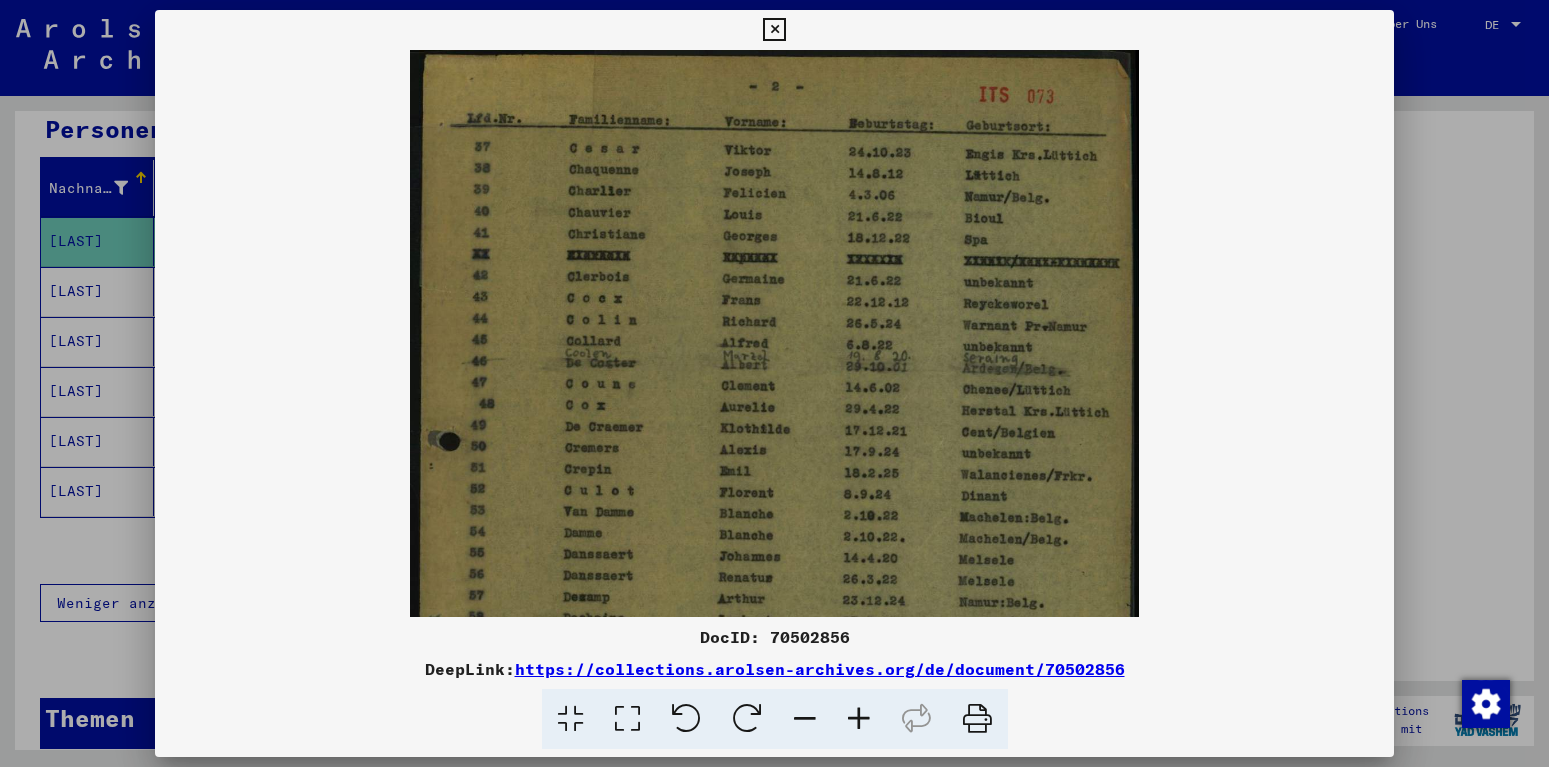 click at bounding box center [859, 719] 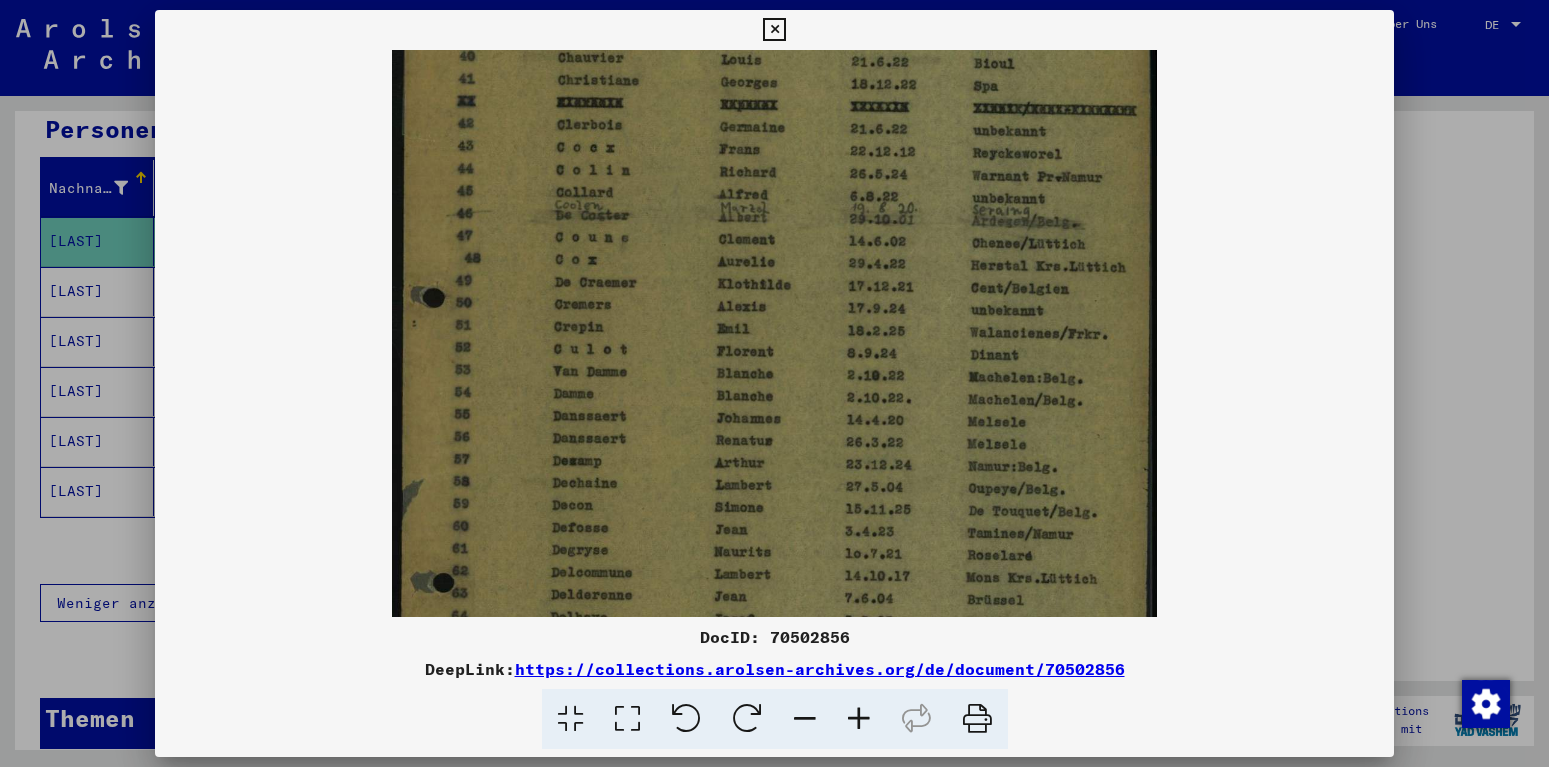 drag, startPoint x: 855, startPoint y: 473, endPoint x: 850, endPoint y: 304, distance: 169.07394 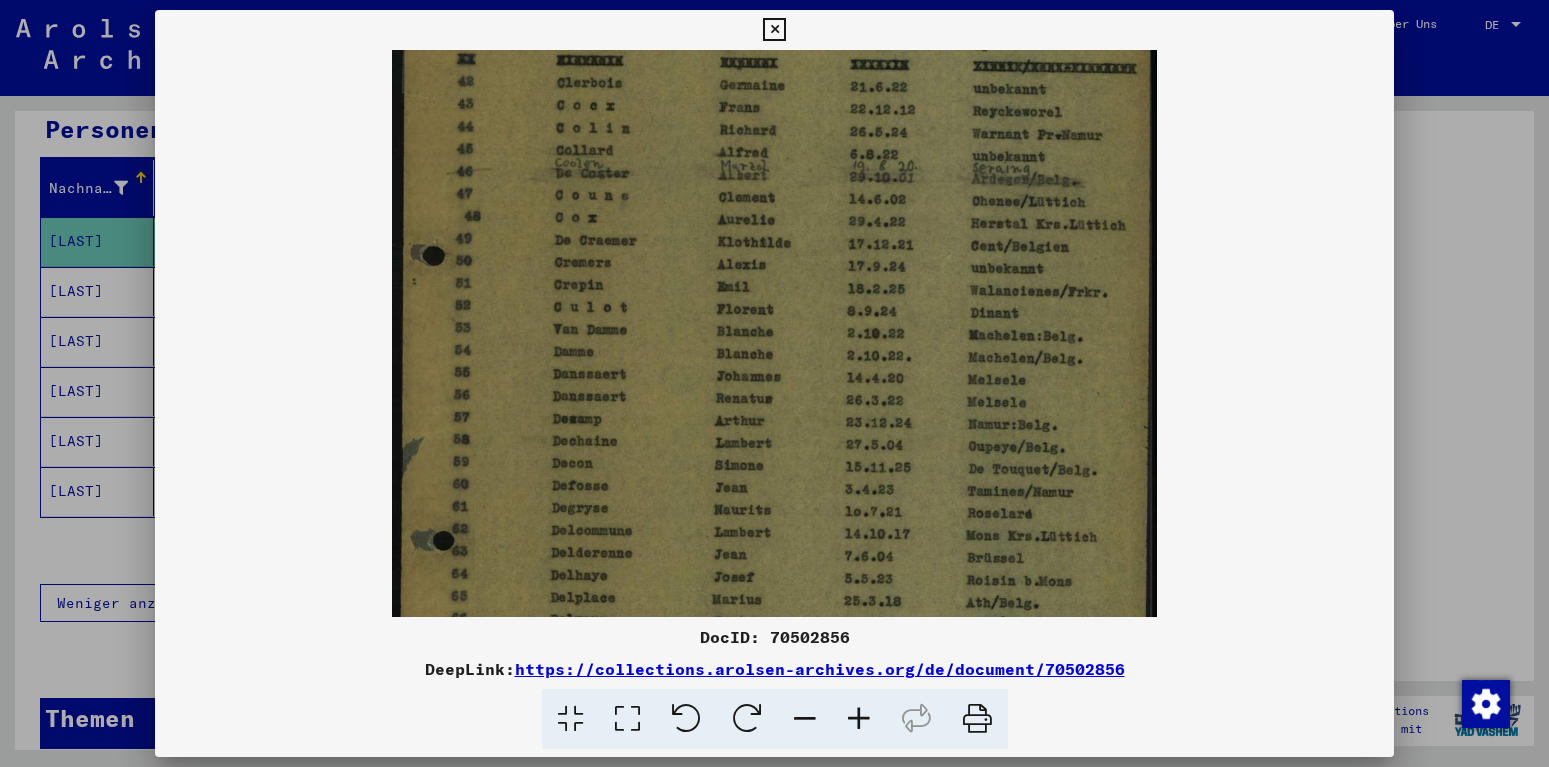 drag, startPoint x: 824, startPoint y: 404, endPoint x: 836, endPoint y: 370, distance: 36.05551 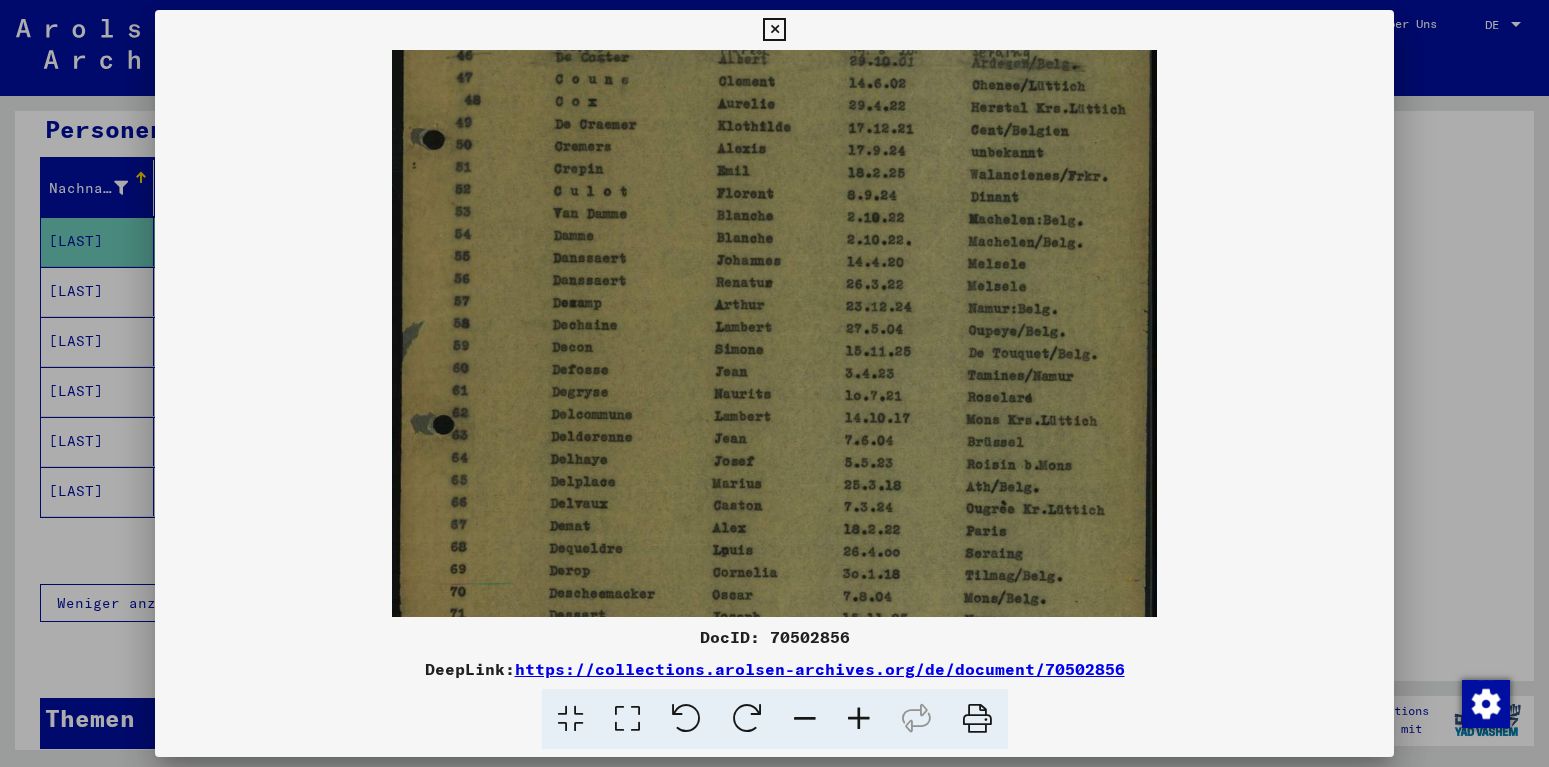 scroll, scrollTop: 324, scrollLeft: 0, axis: vertical 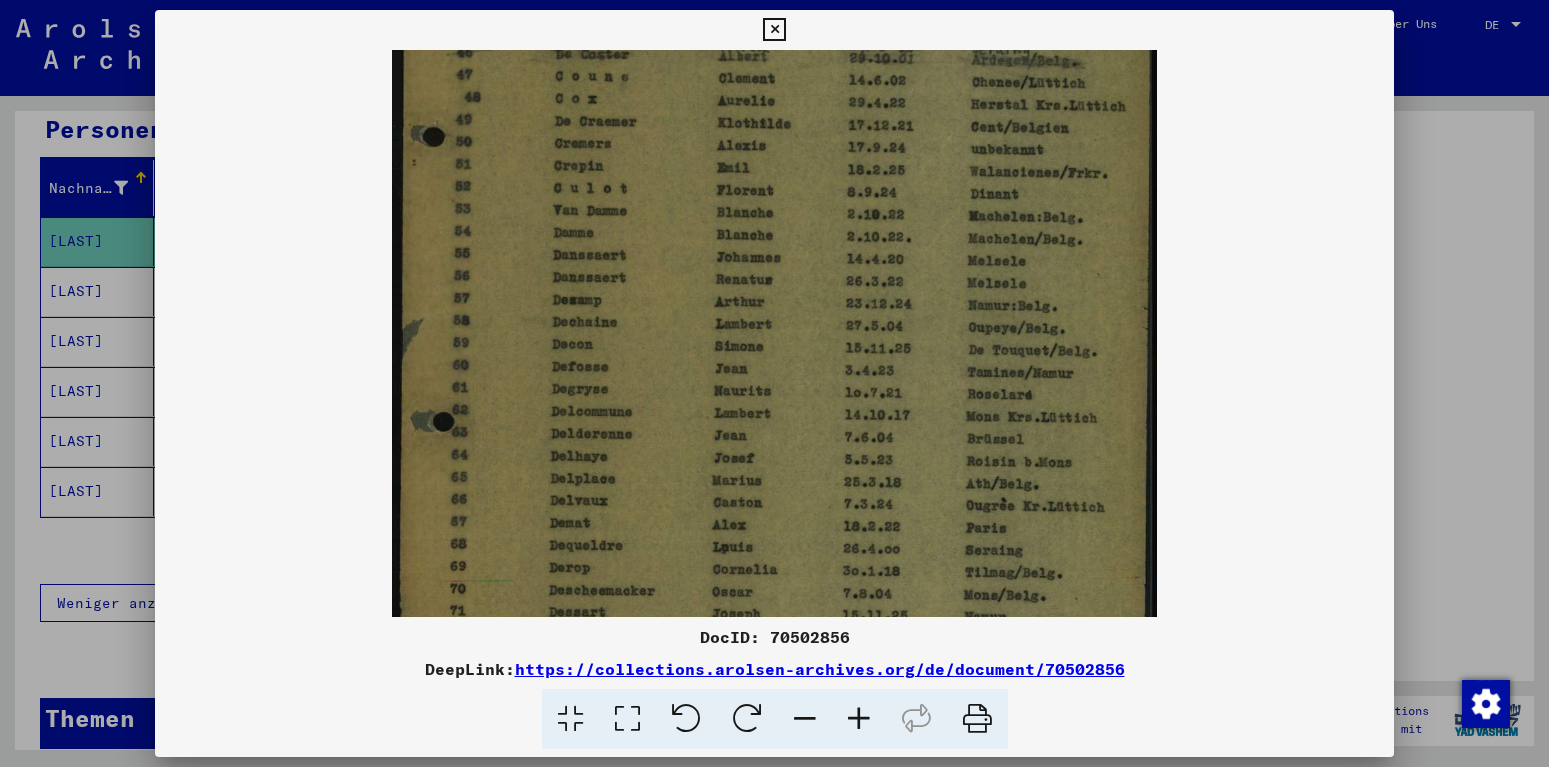 drag, startPoint x: 801, startPoint y: 510, endPoint x: 778, endPoint y: 396, distance: 116.297035 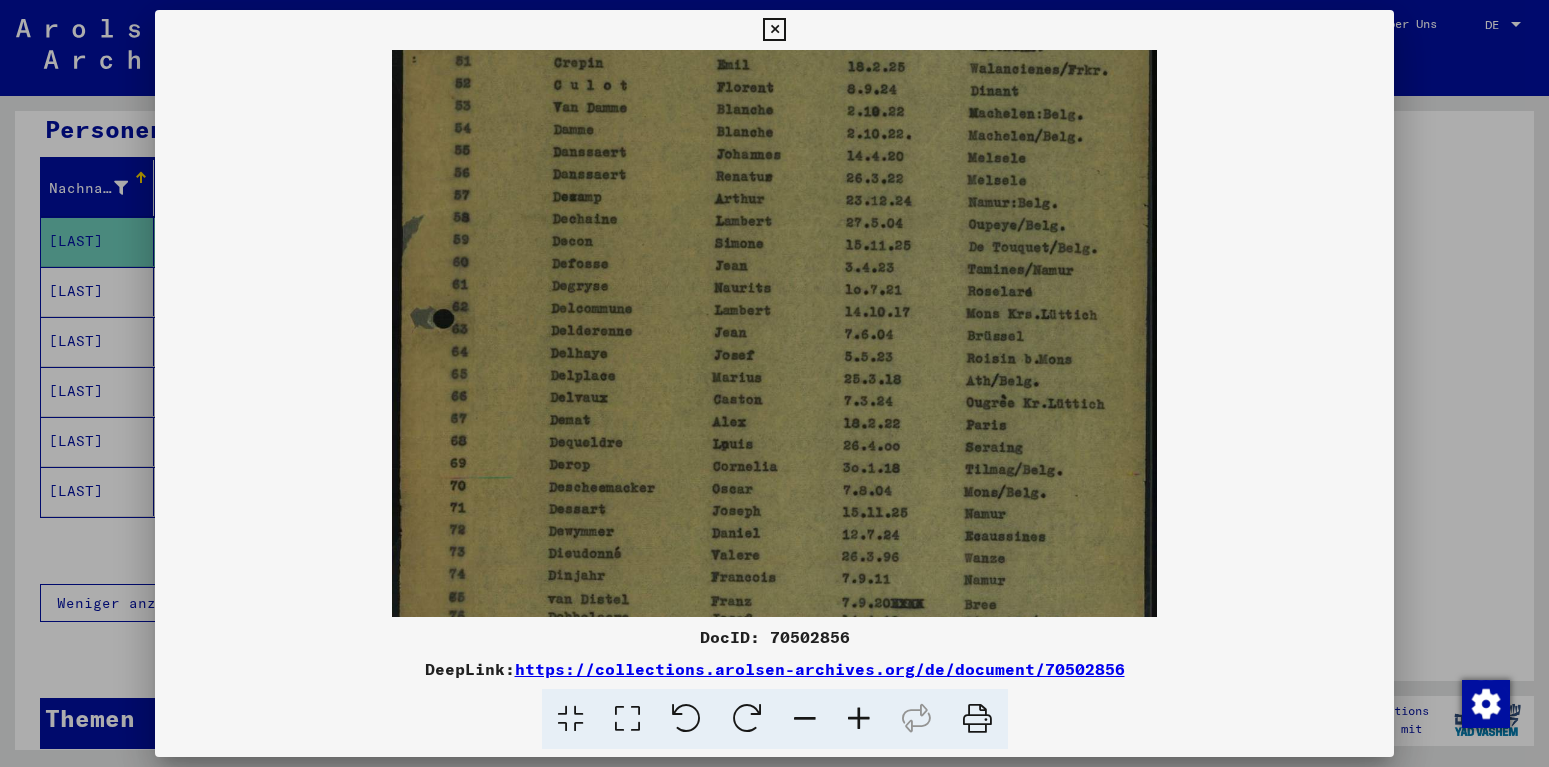 drag, startPoint x: 778, startPoint y: 396, endPoint x: 767, endPoint y: 293, distance: 103.58572 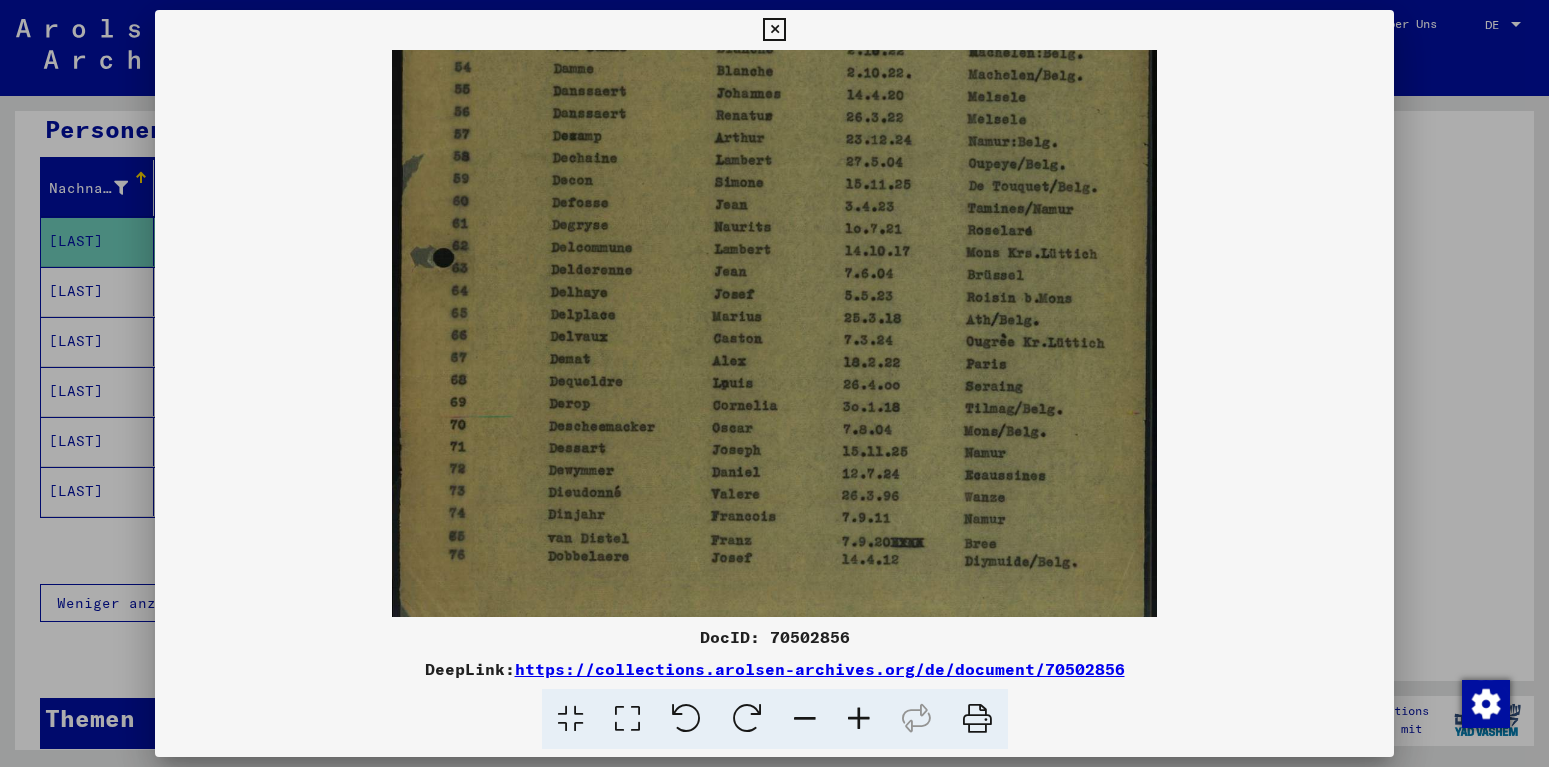 scroll, scrollTop: 500, scrollLeft: 0, axis: vertical 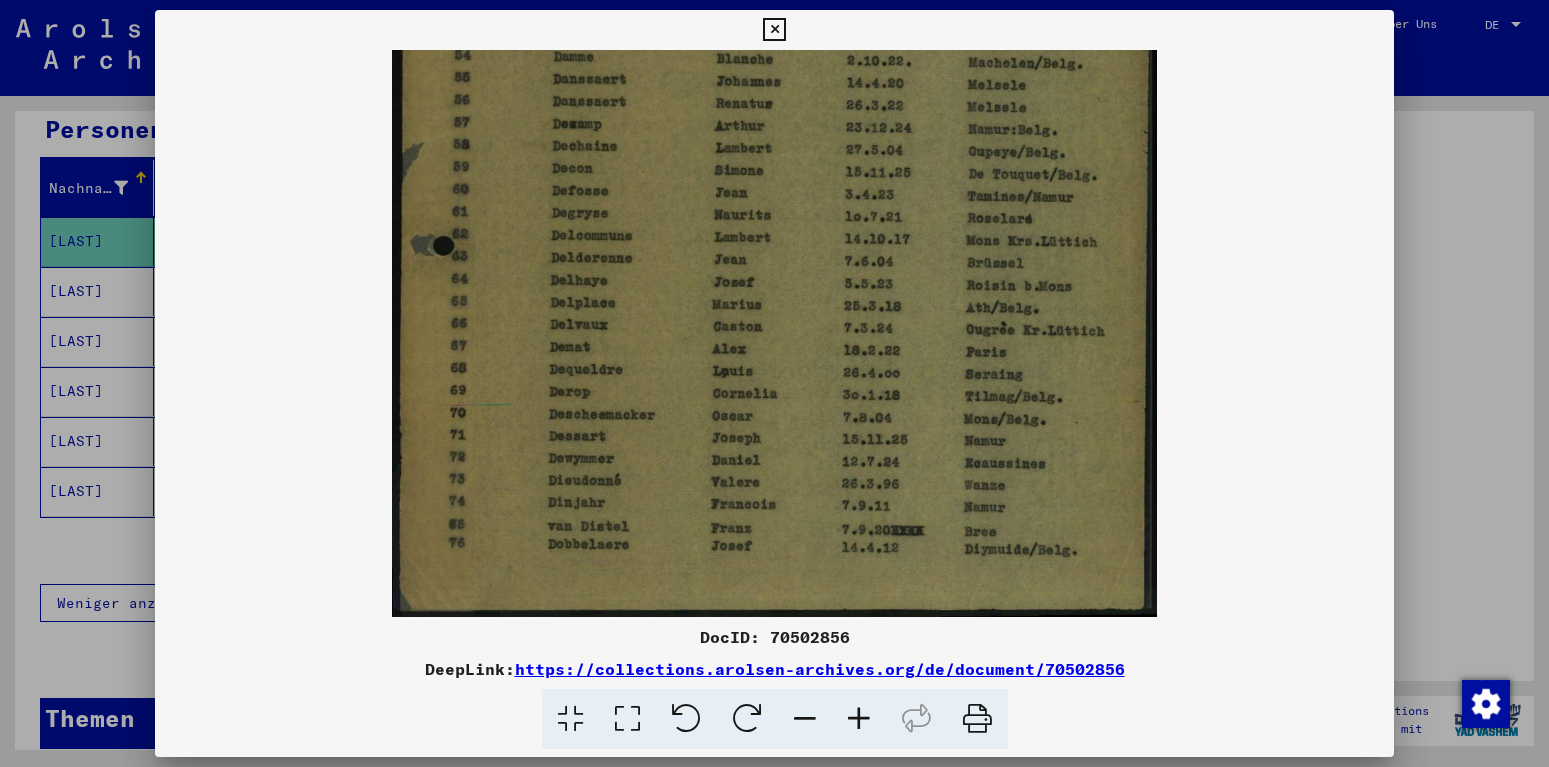 drag, startPoint x: 795, startPoint y: 407, endPoint x: 785, endPoint y: 313, distance: 94.53042 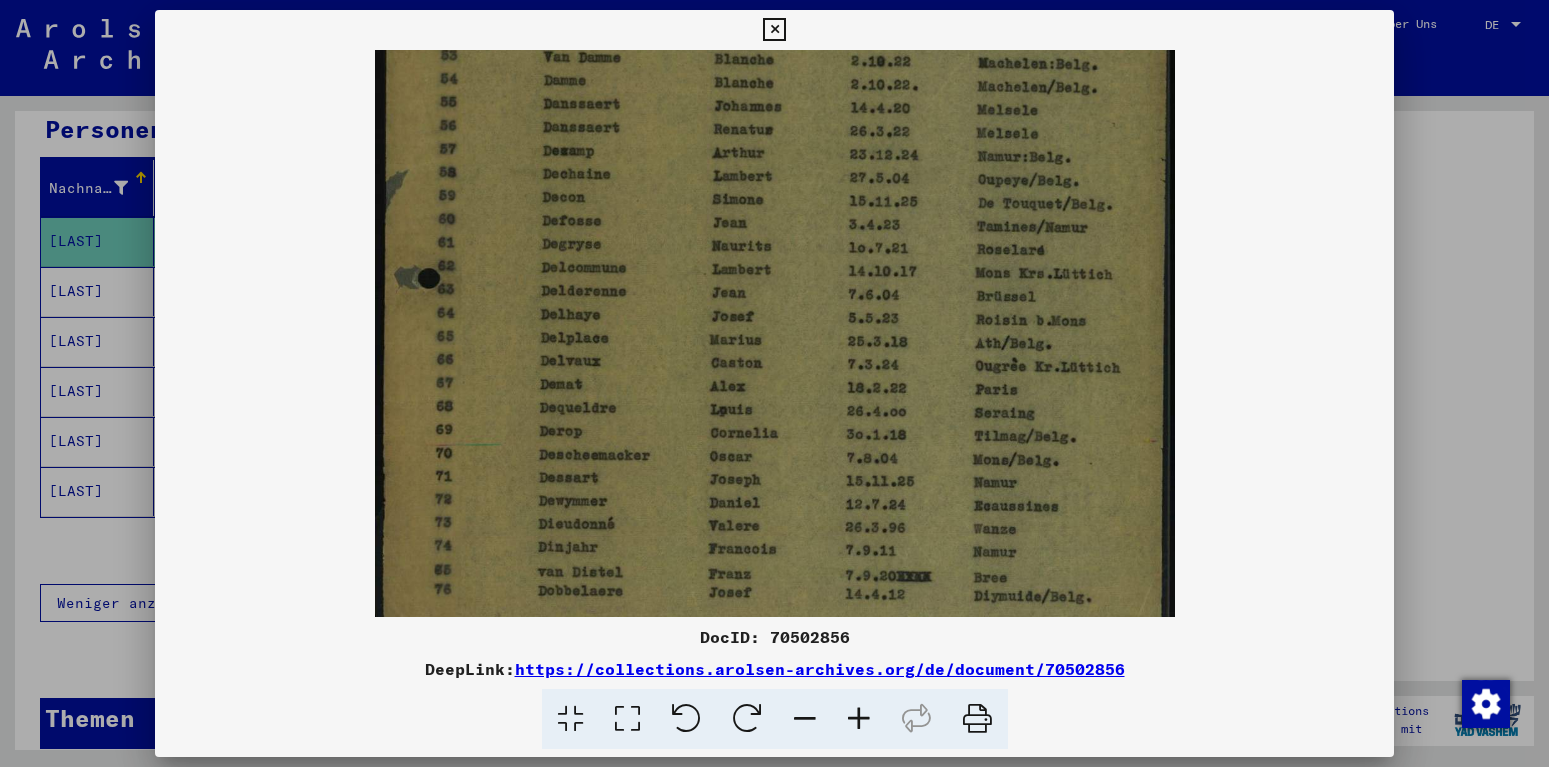 click at bounding box center [859, 719] 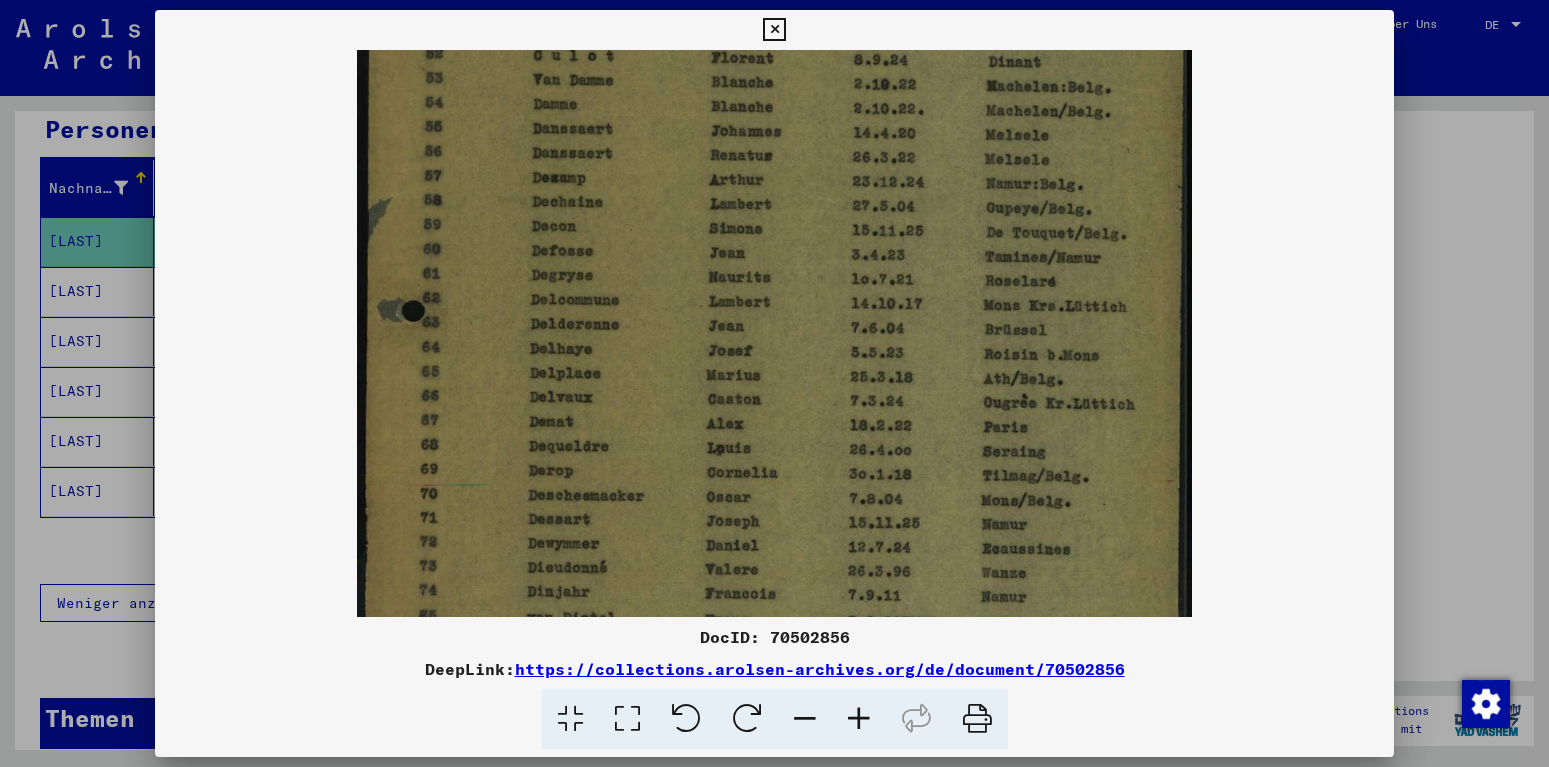 click at bounding box center (859, 719) 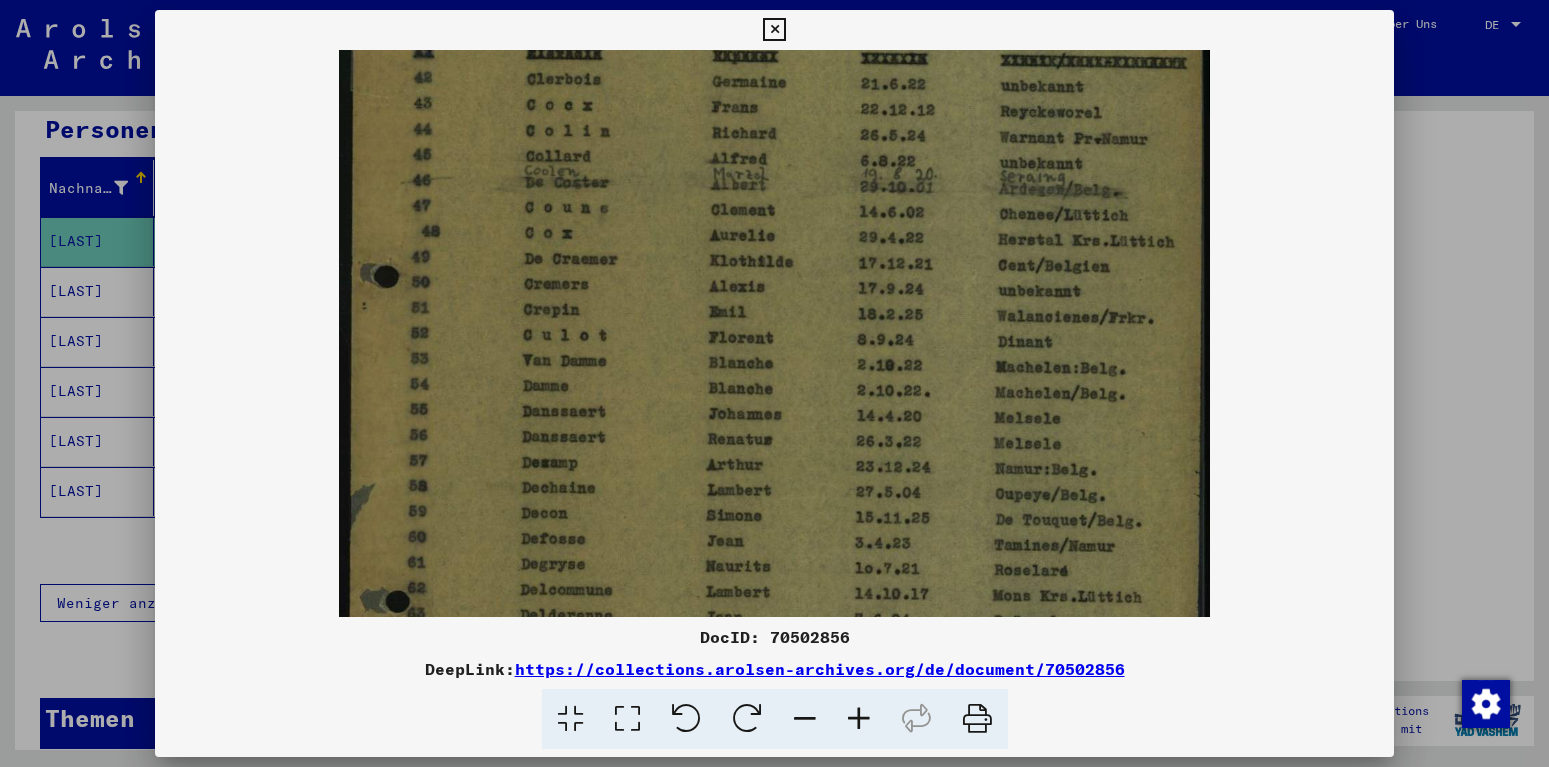 drag, startPoint x: 944, startPoint y: 280, endPoint x: 947, endPoint y: 543, distance: 263.01712 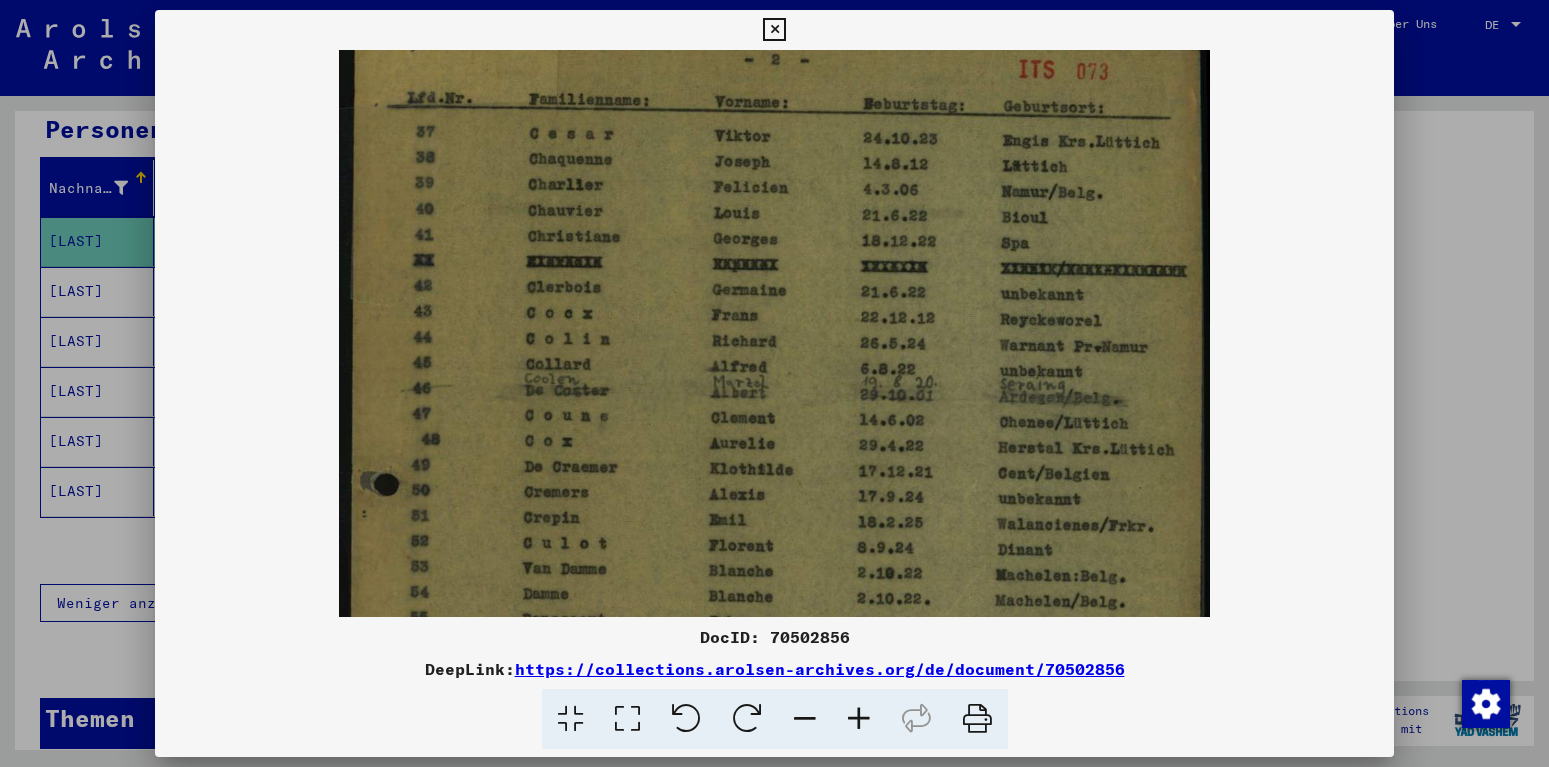 drag, startPoint x: 937, startPoint y: 309, endPoint x: 929, endPoint y: 386, distance: 77.41447 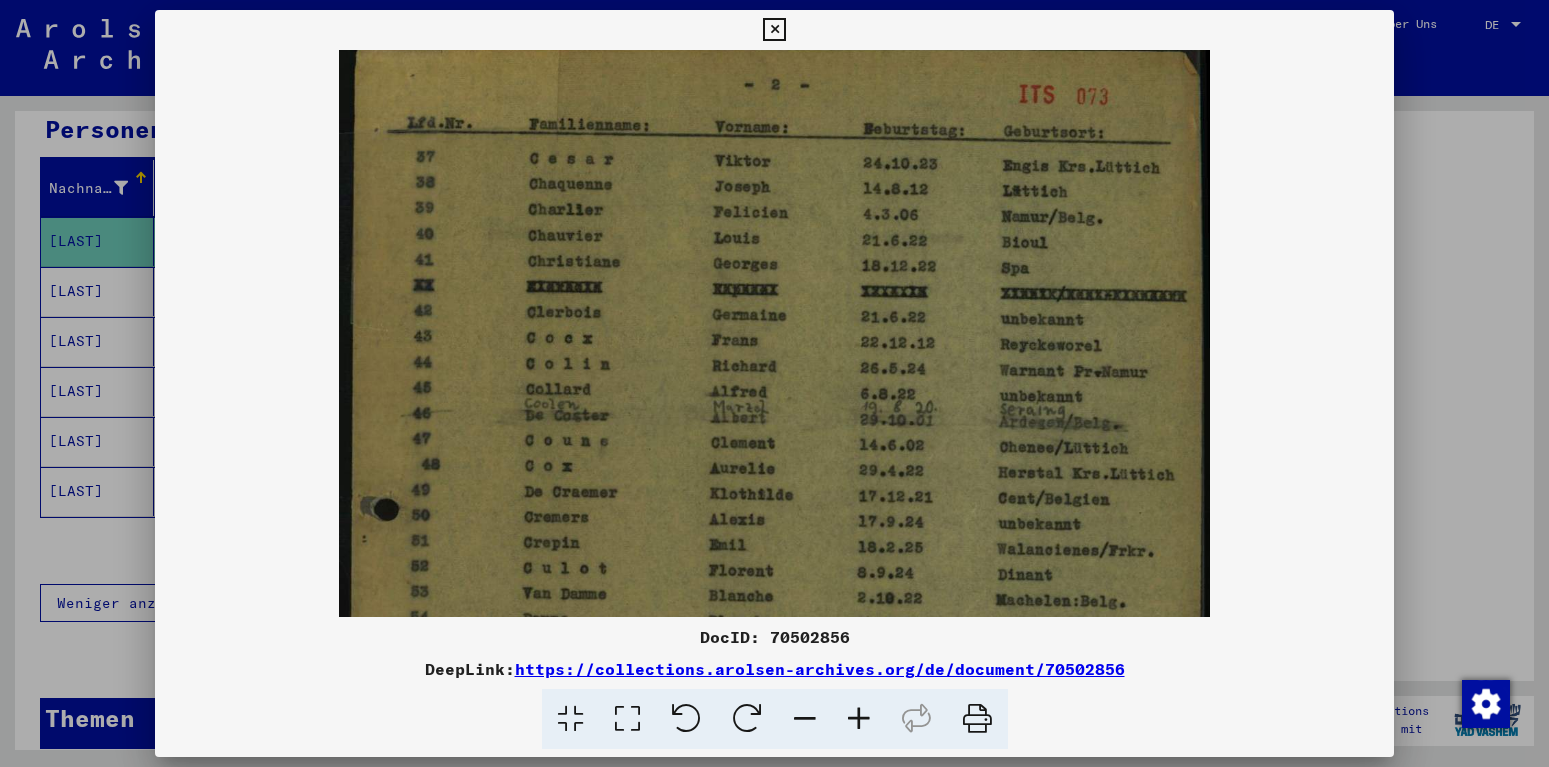 scroll, scrollTop: 8, scrollLeft: 0, axis: vertical 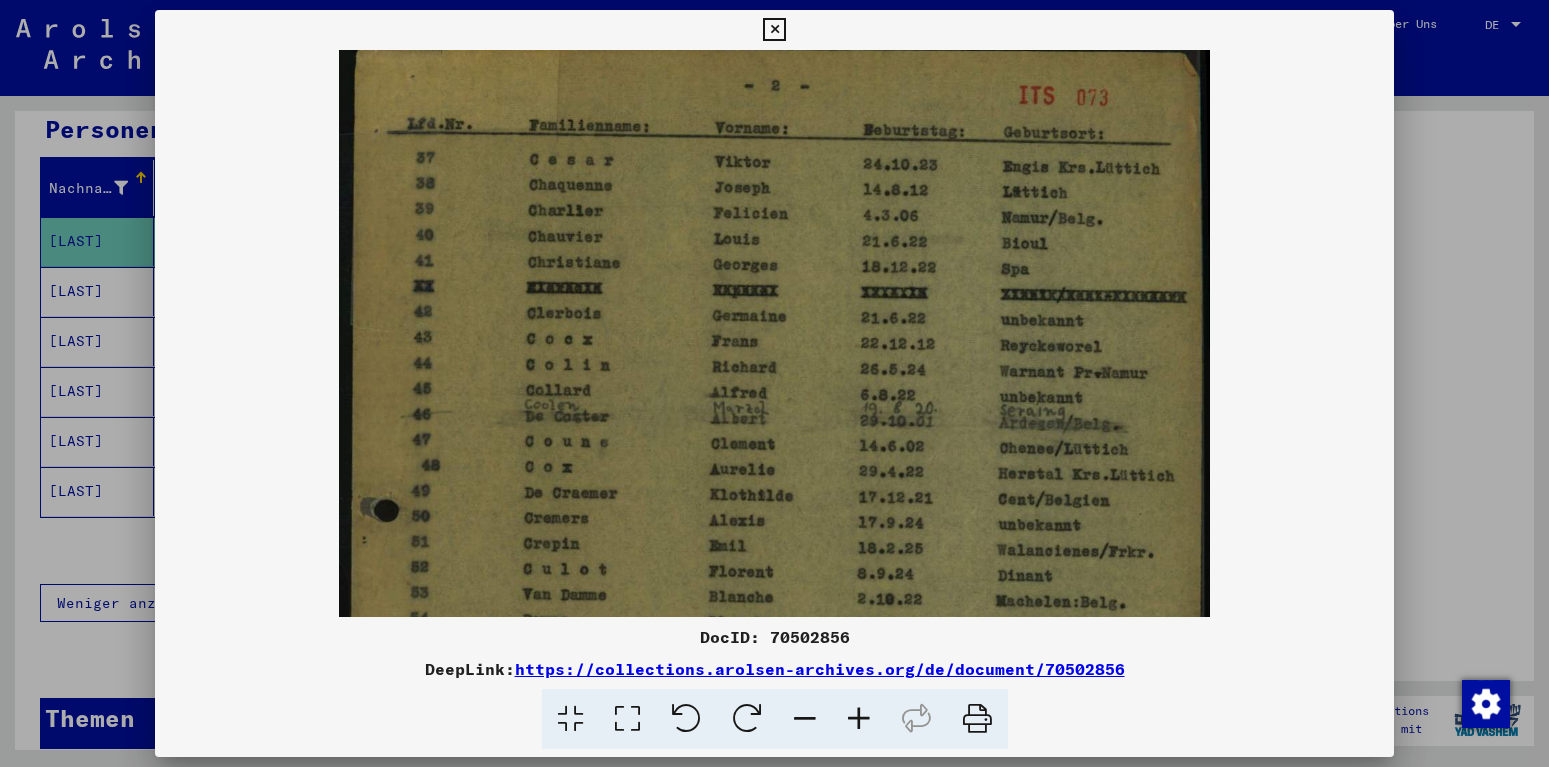 drag, startPoint x: 903, startPoint y: 322, endPoint x: 900, endPoint y: 348, distance: 26.172504 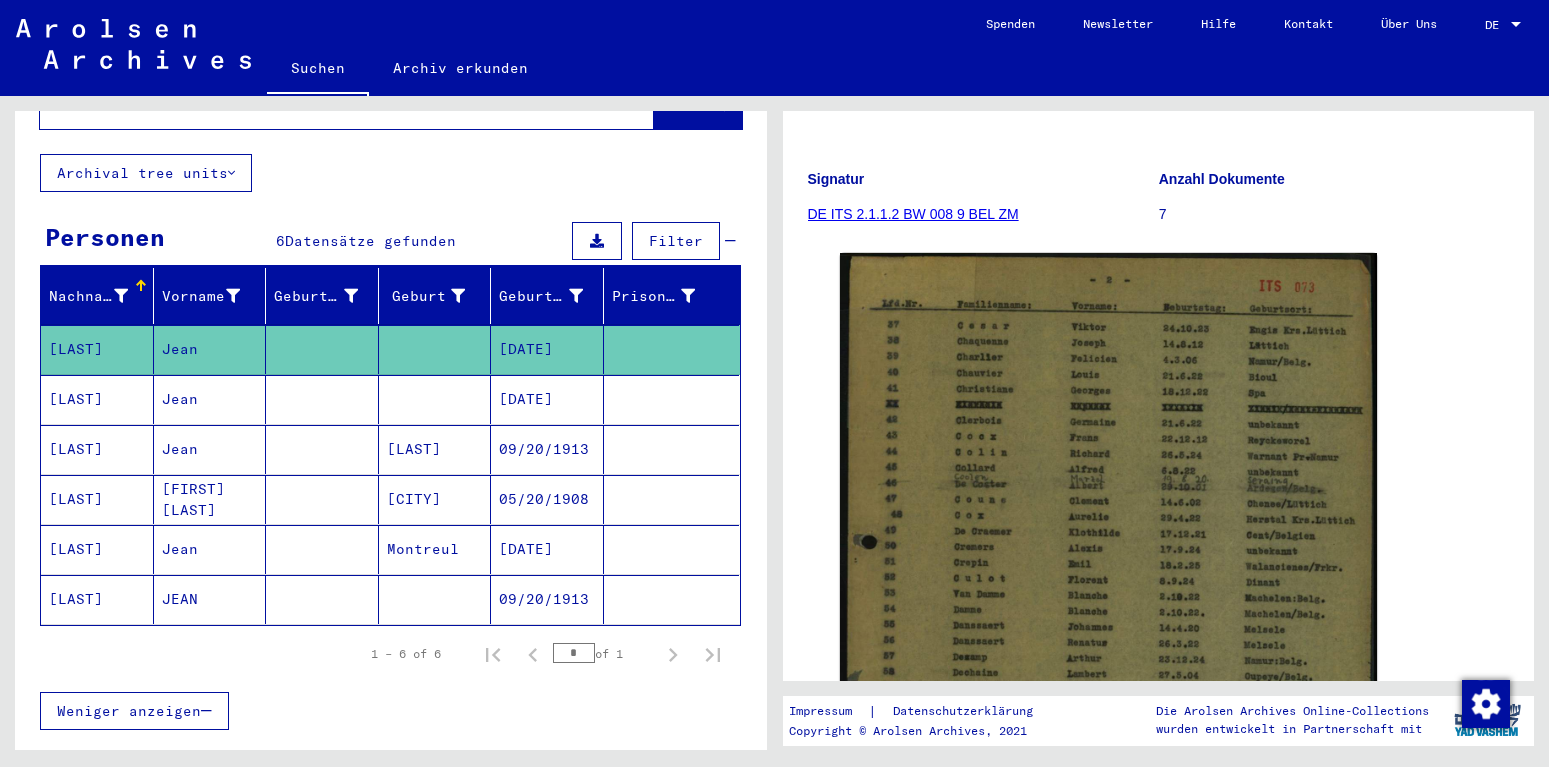 scroll, scrollTop: 209, scrollLeft: 0, axis: vertical 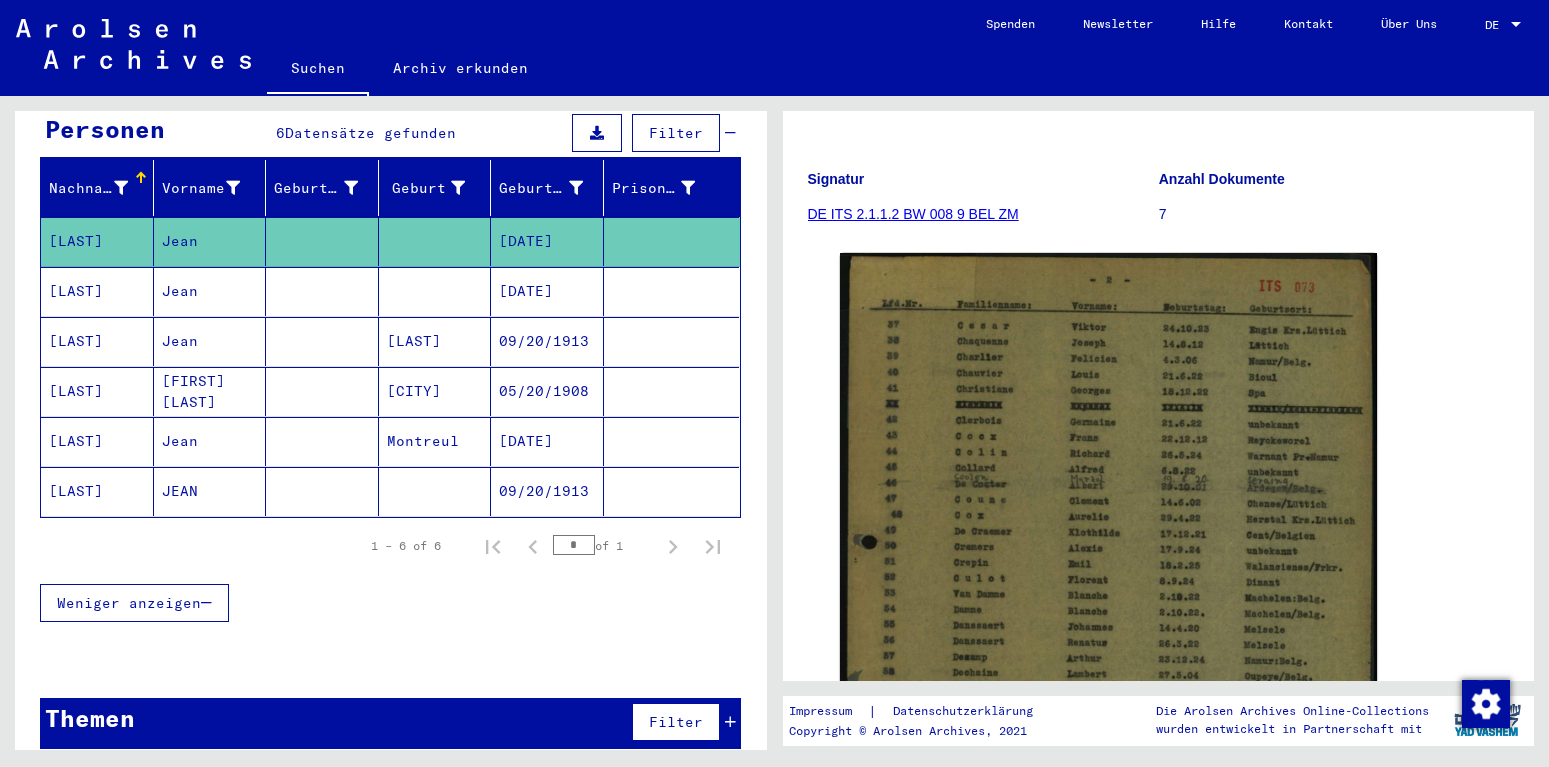 click on "[LAST]" at bounding box center (97, 391) 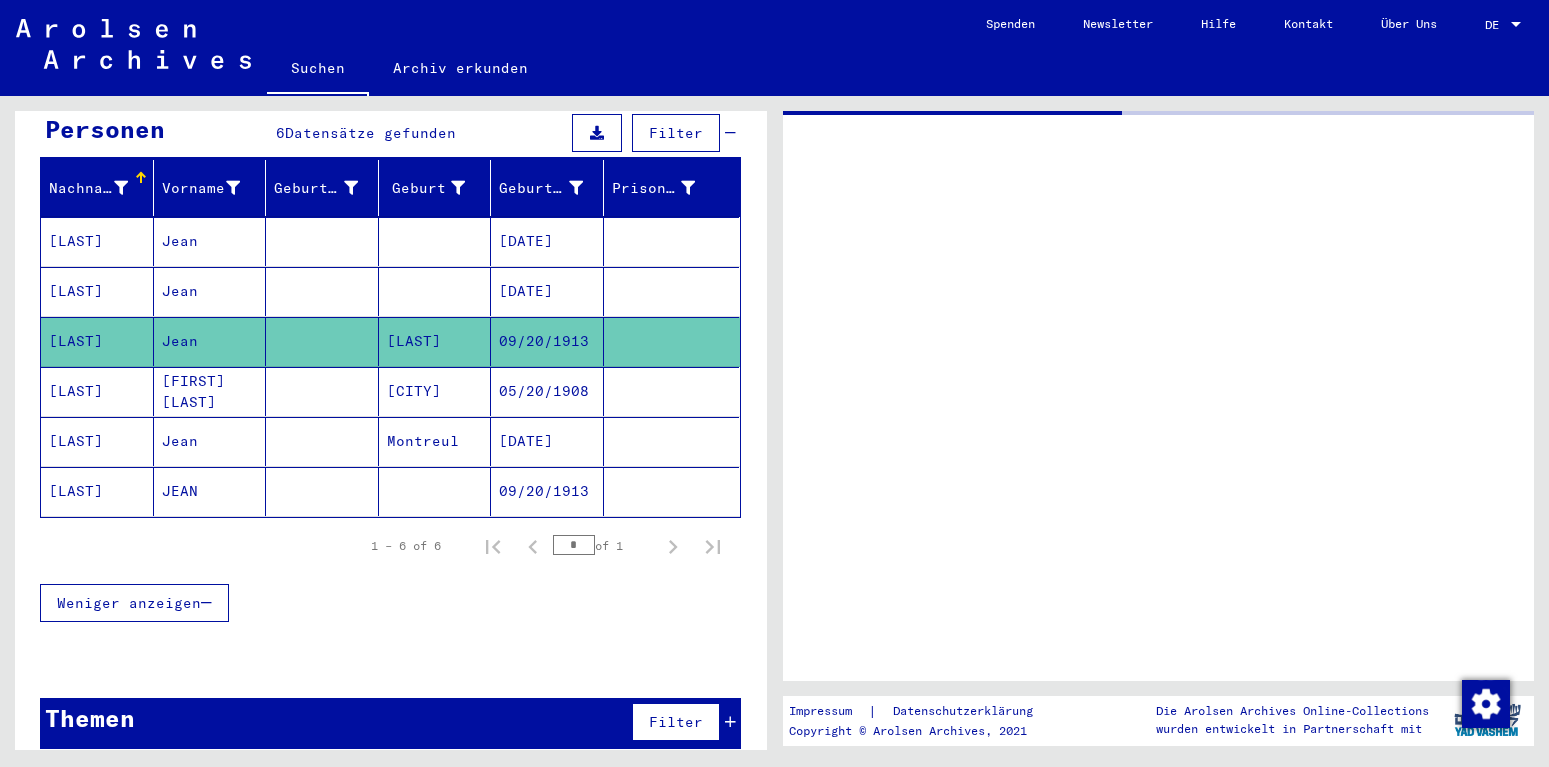 scroll, scrollTop: 0, scrollLeft: 0, axis: both 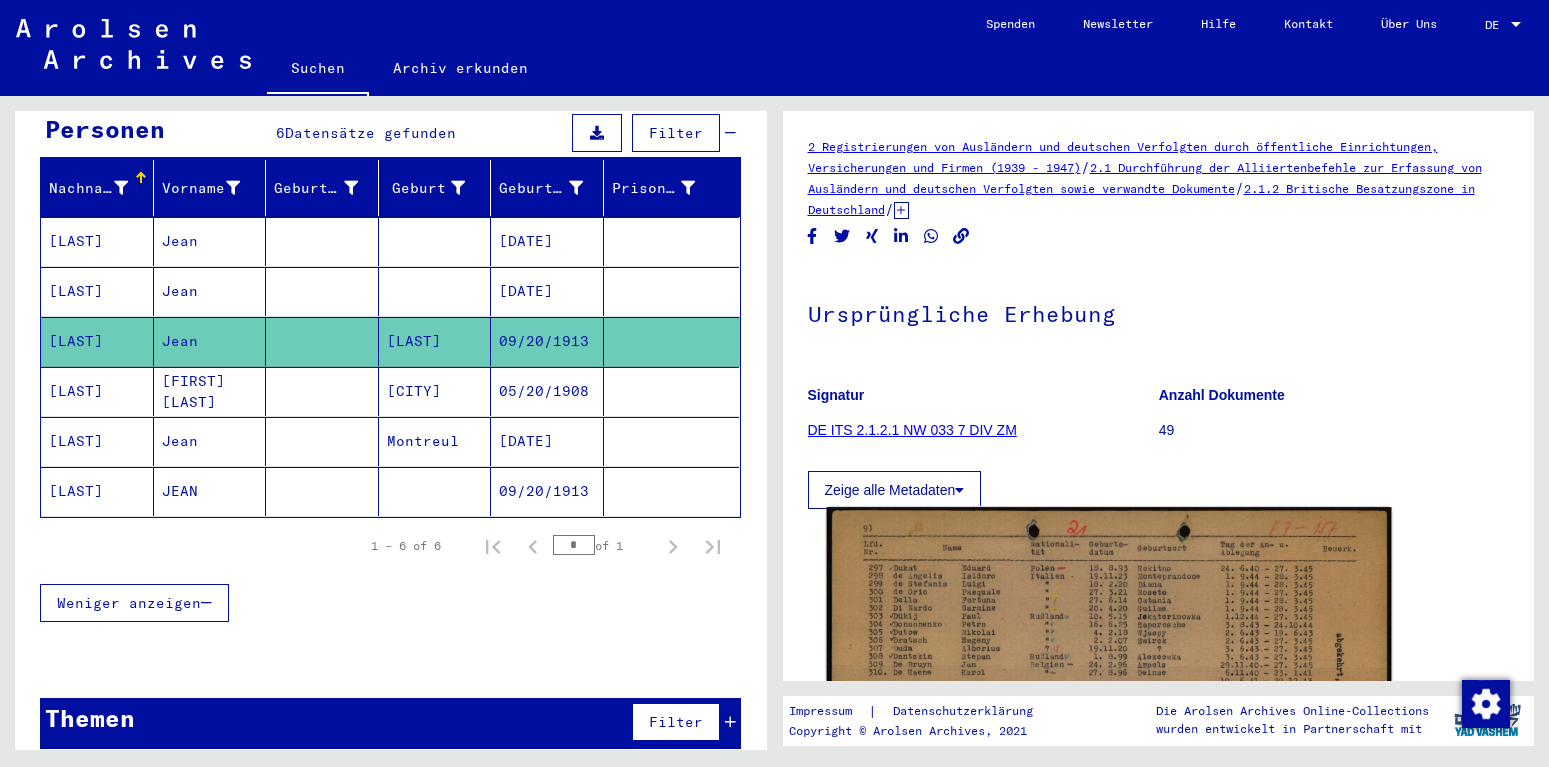 click 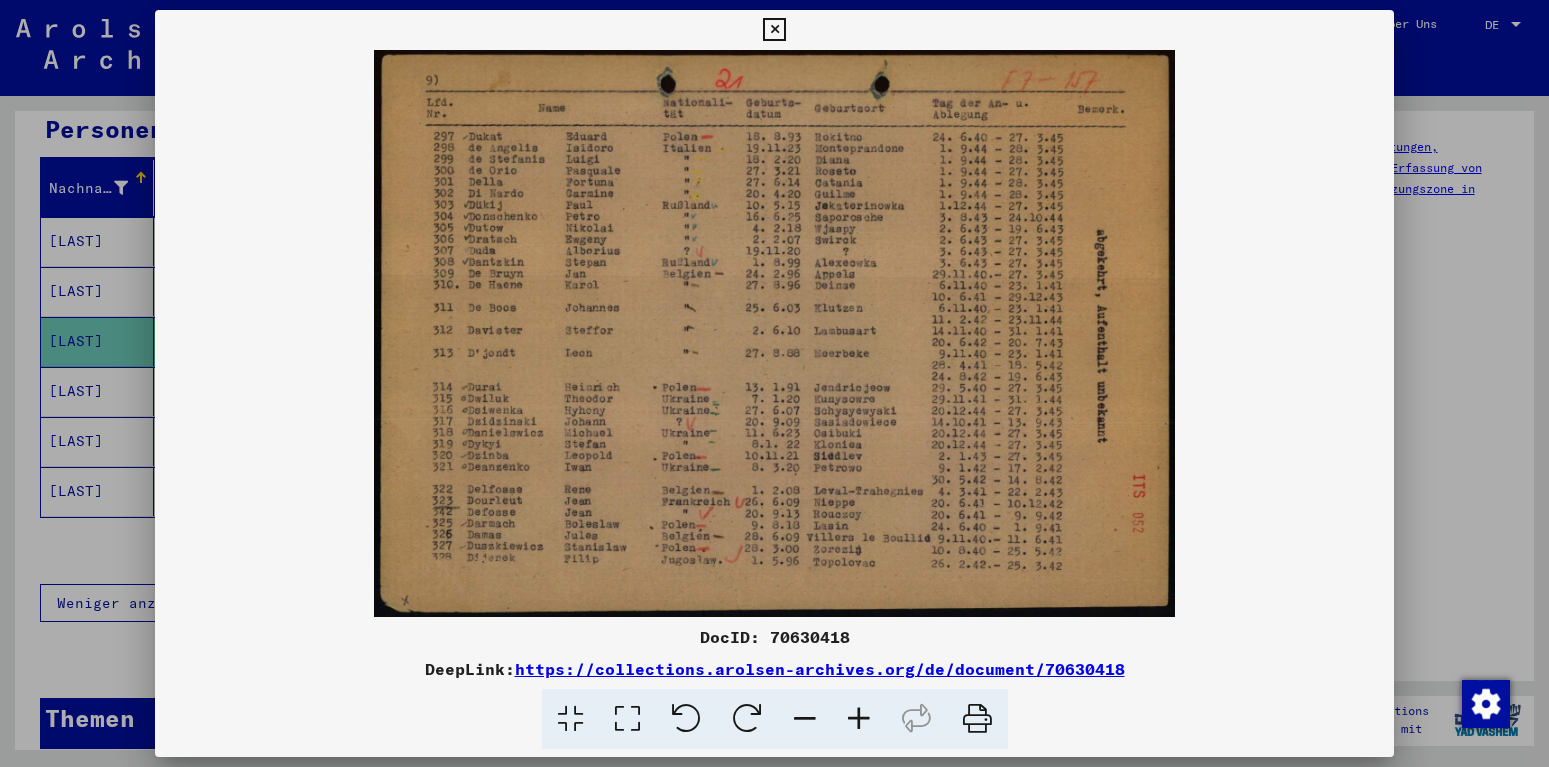 click at bounding box center [859, 719] 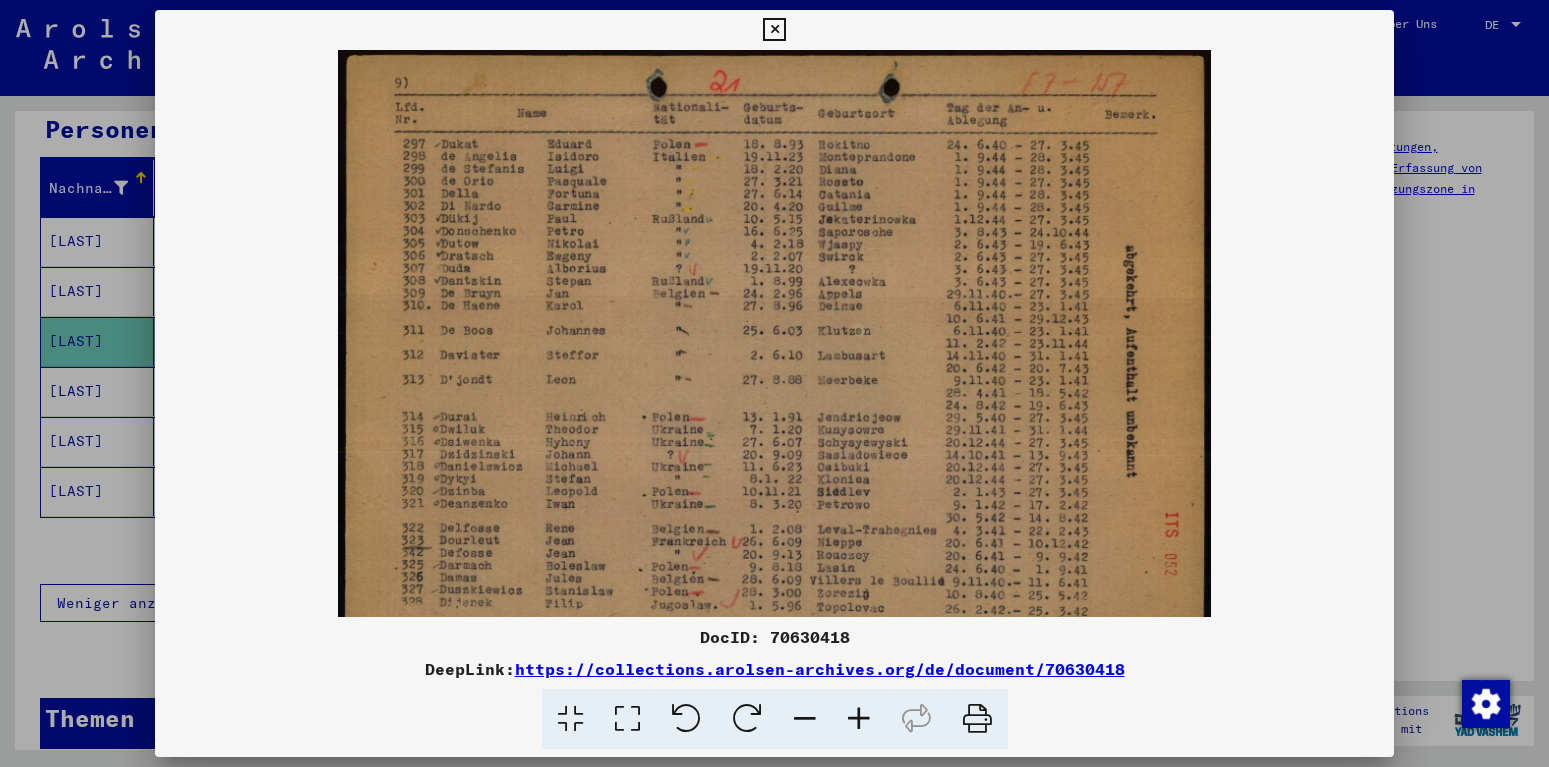 click at bounding box center [859, 719] 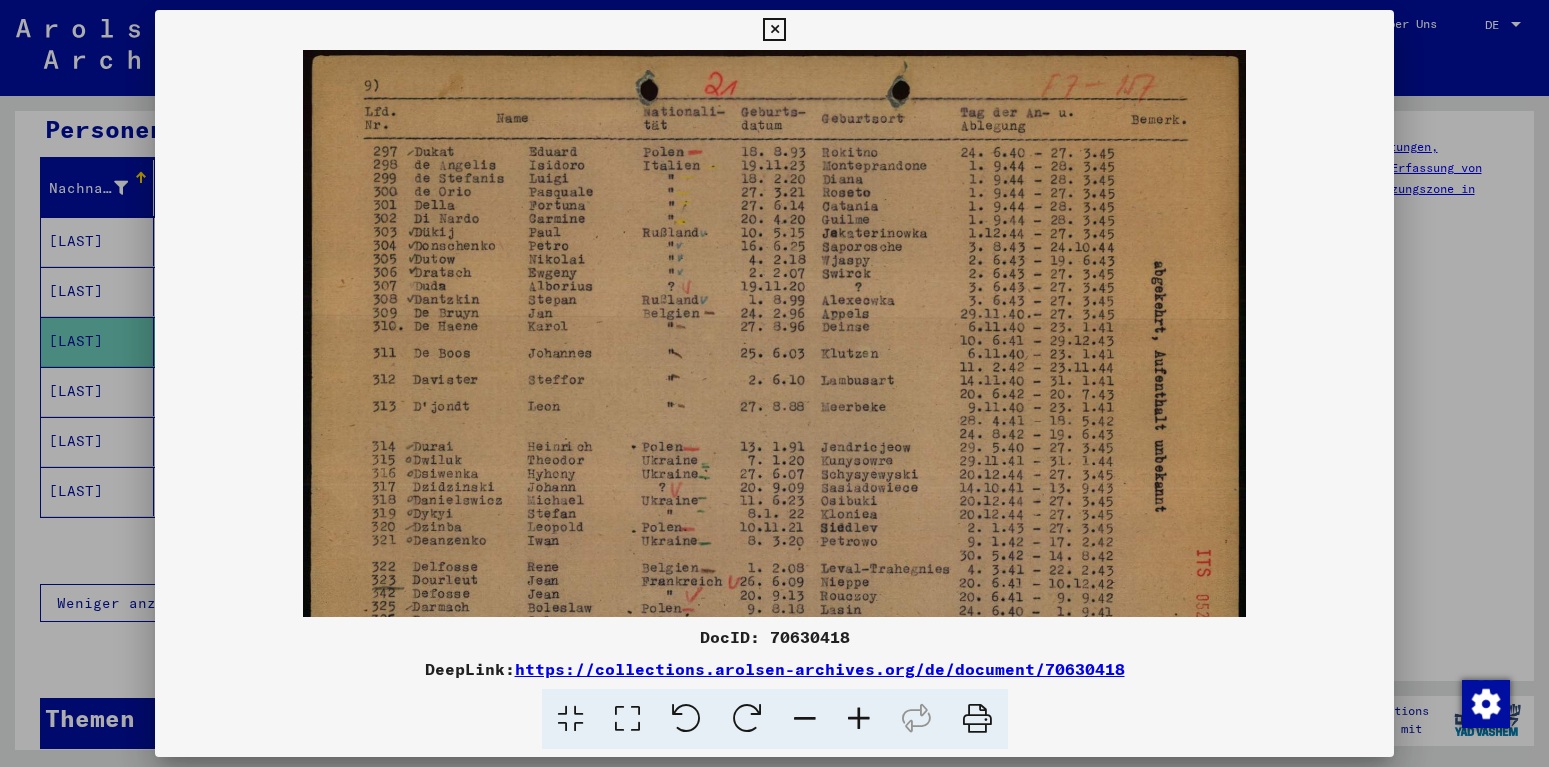 click at bounding box center (859, 719) 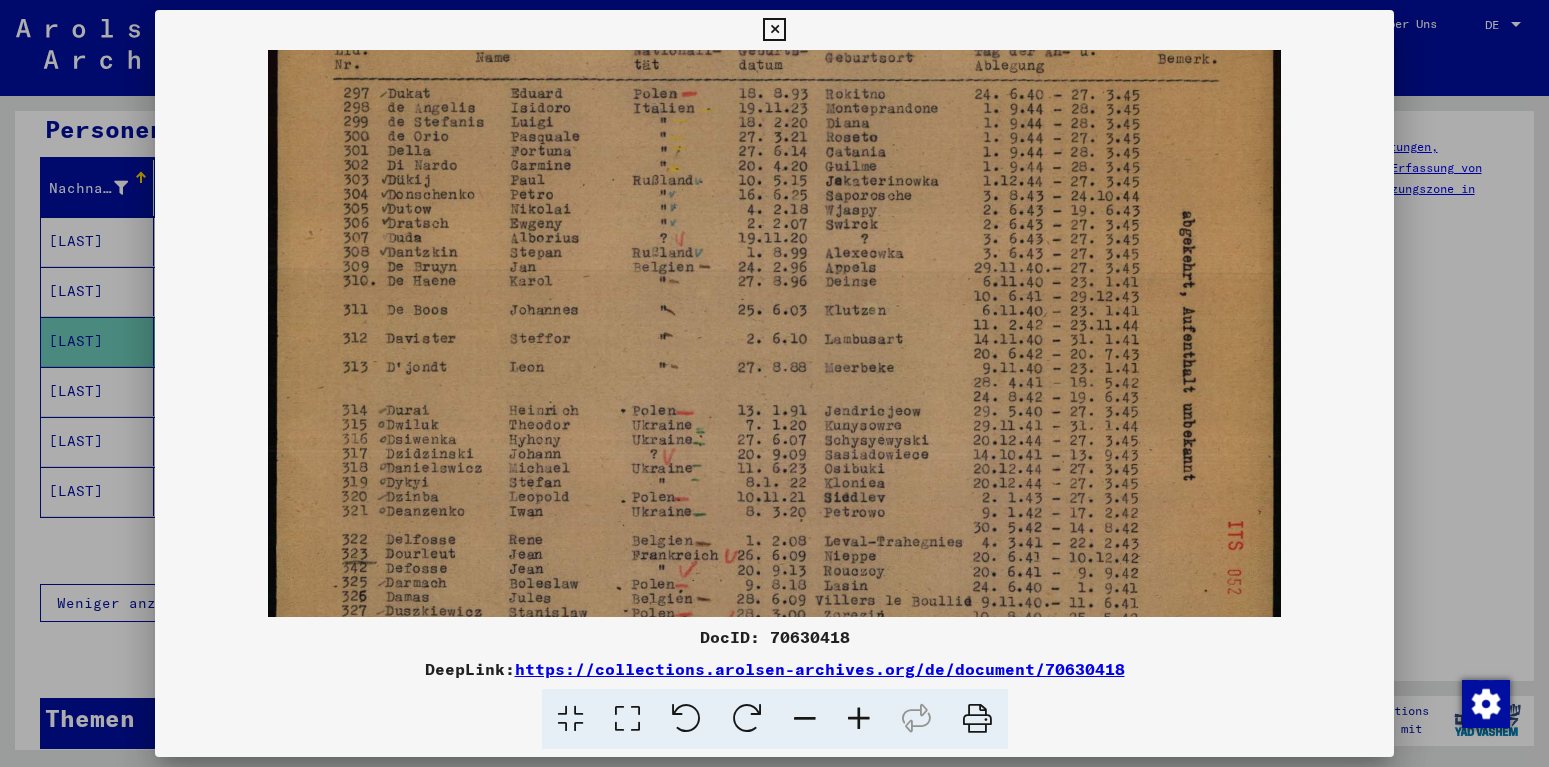 scroll, scrollTop: 150, scrollLeft: 0, axis: vertical 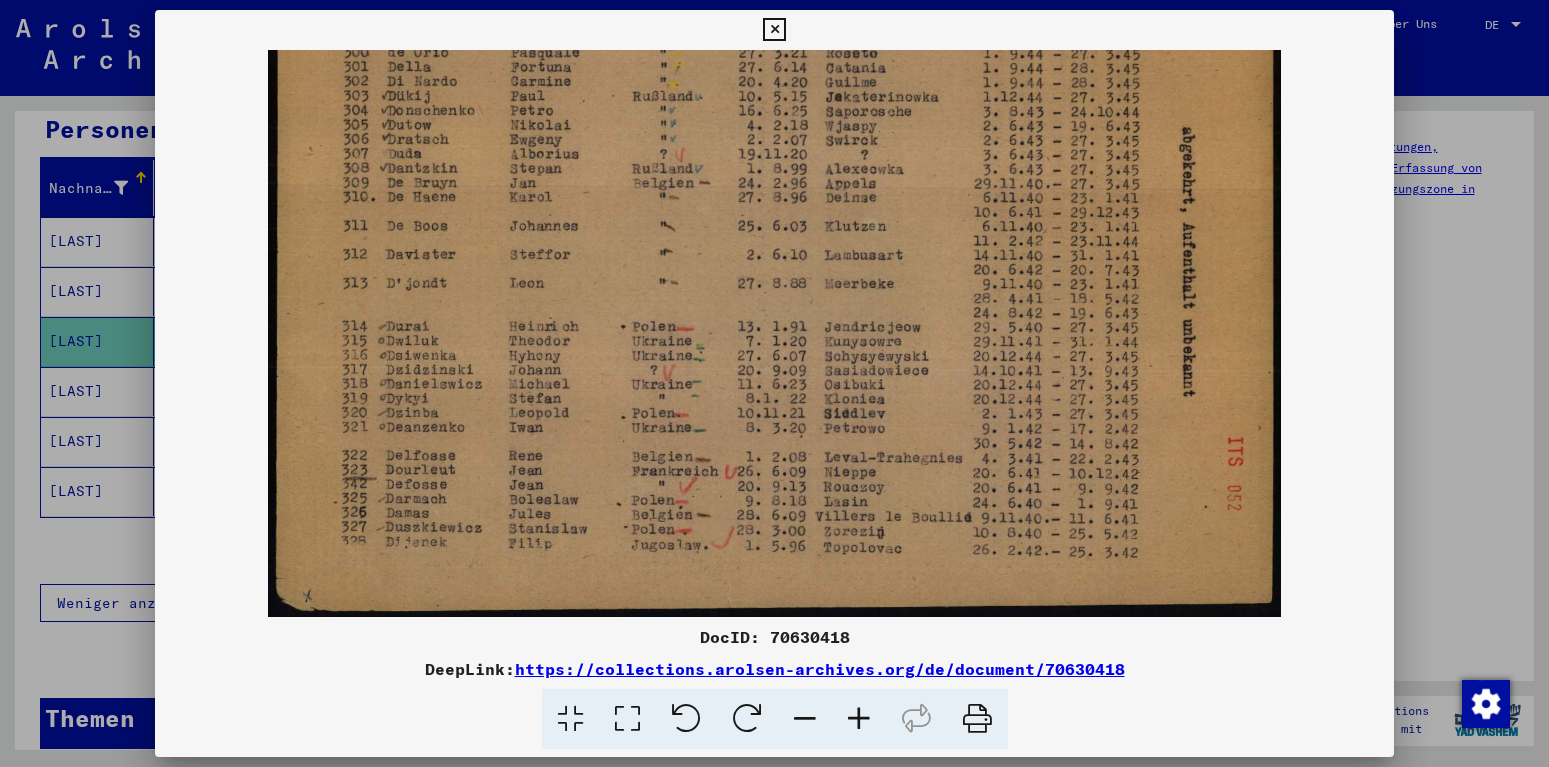 drag, startPoint x: 867, startPoint y: 472, endPoint x: 857, endPoint y: 258, distance: 214.23352 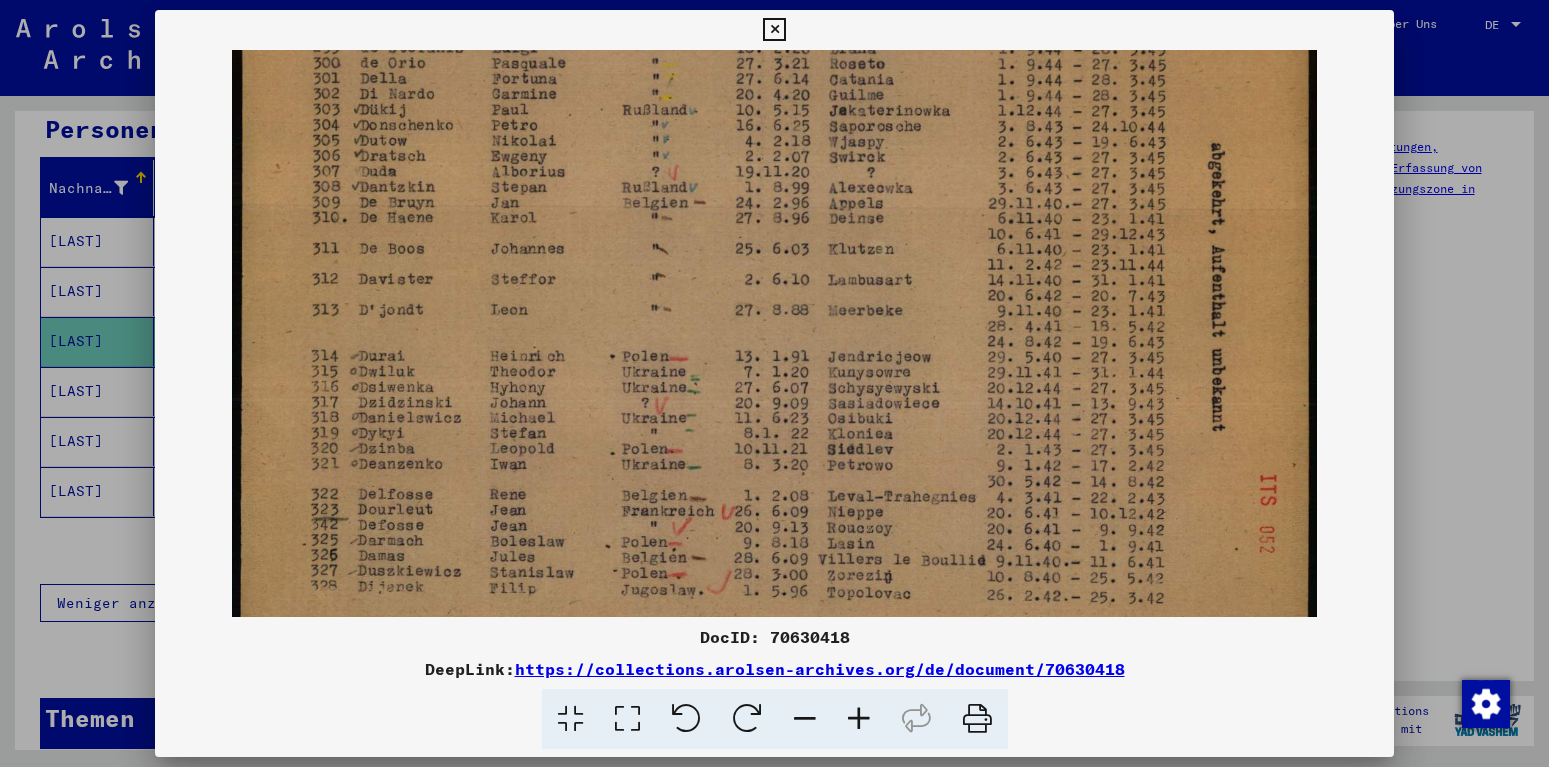 scroll, scrollTop: 0, scrollLeft: 0, axis: both 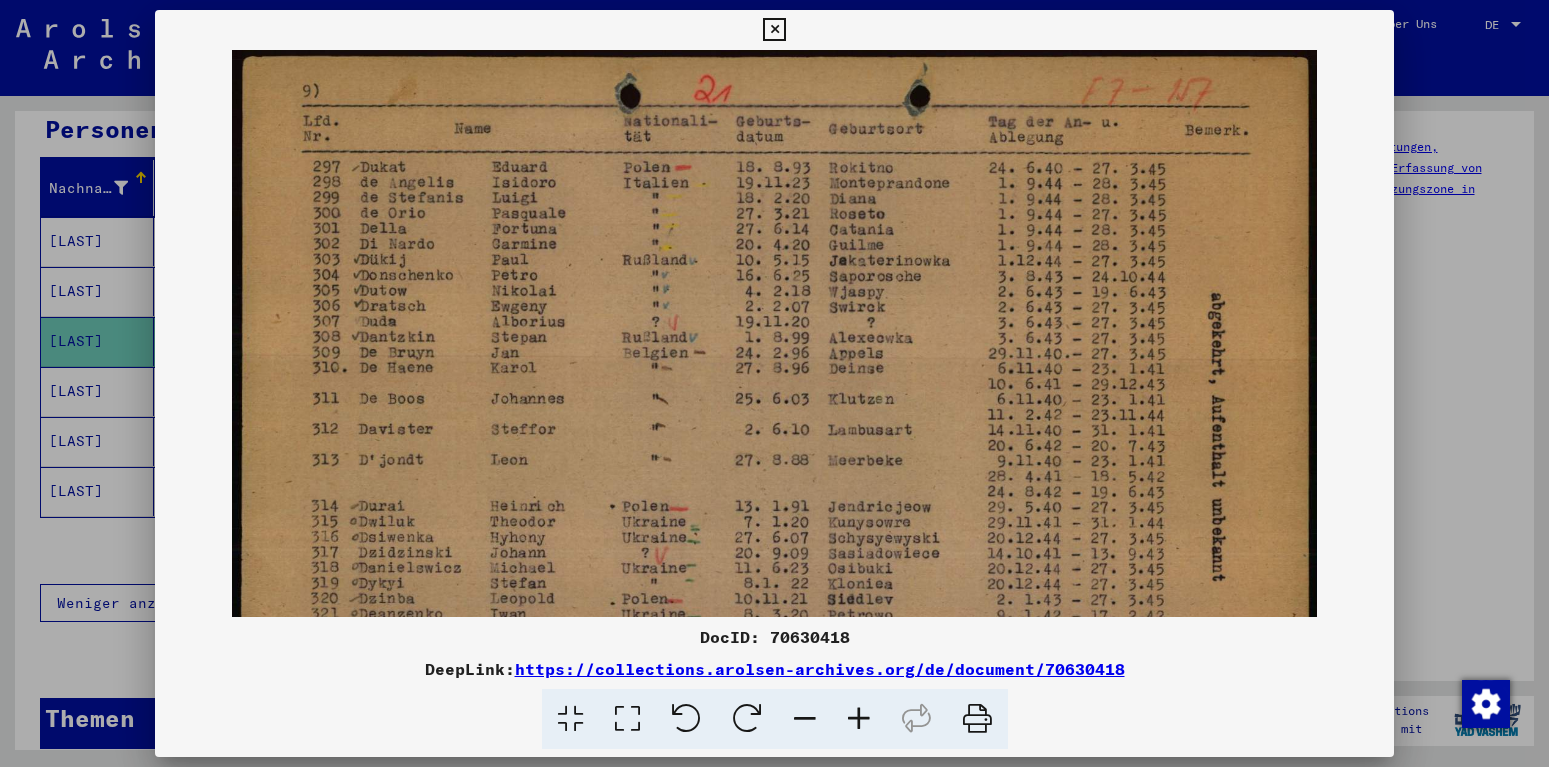 drag, startPoint x: 1156, startPoint y: 224, endPoint x: 1161, endPoint y: 508, distance: 284.044 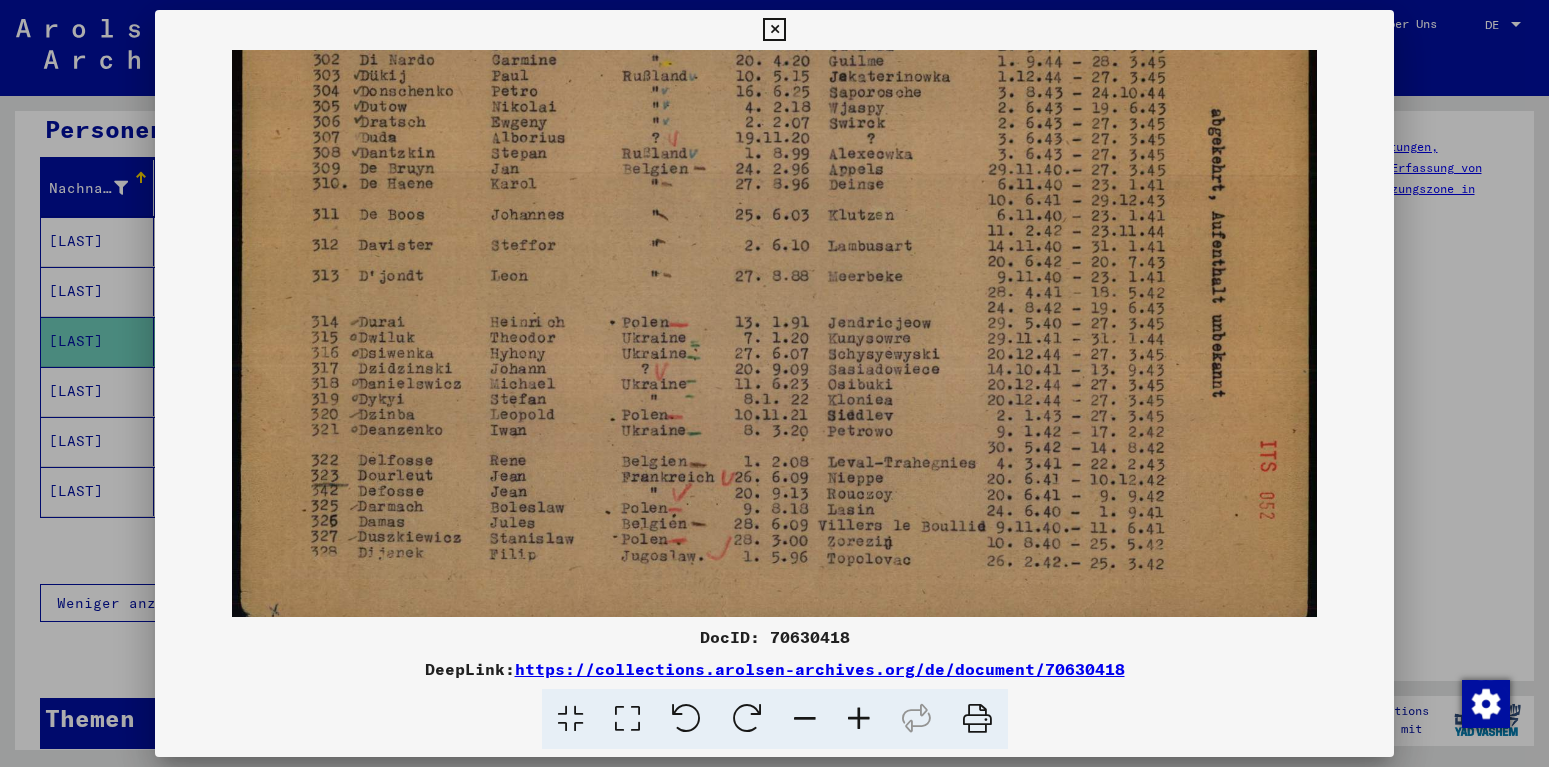 scroll, scrollTop: 200, scrollLeft: 0, axis: vertical 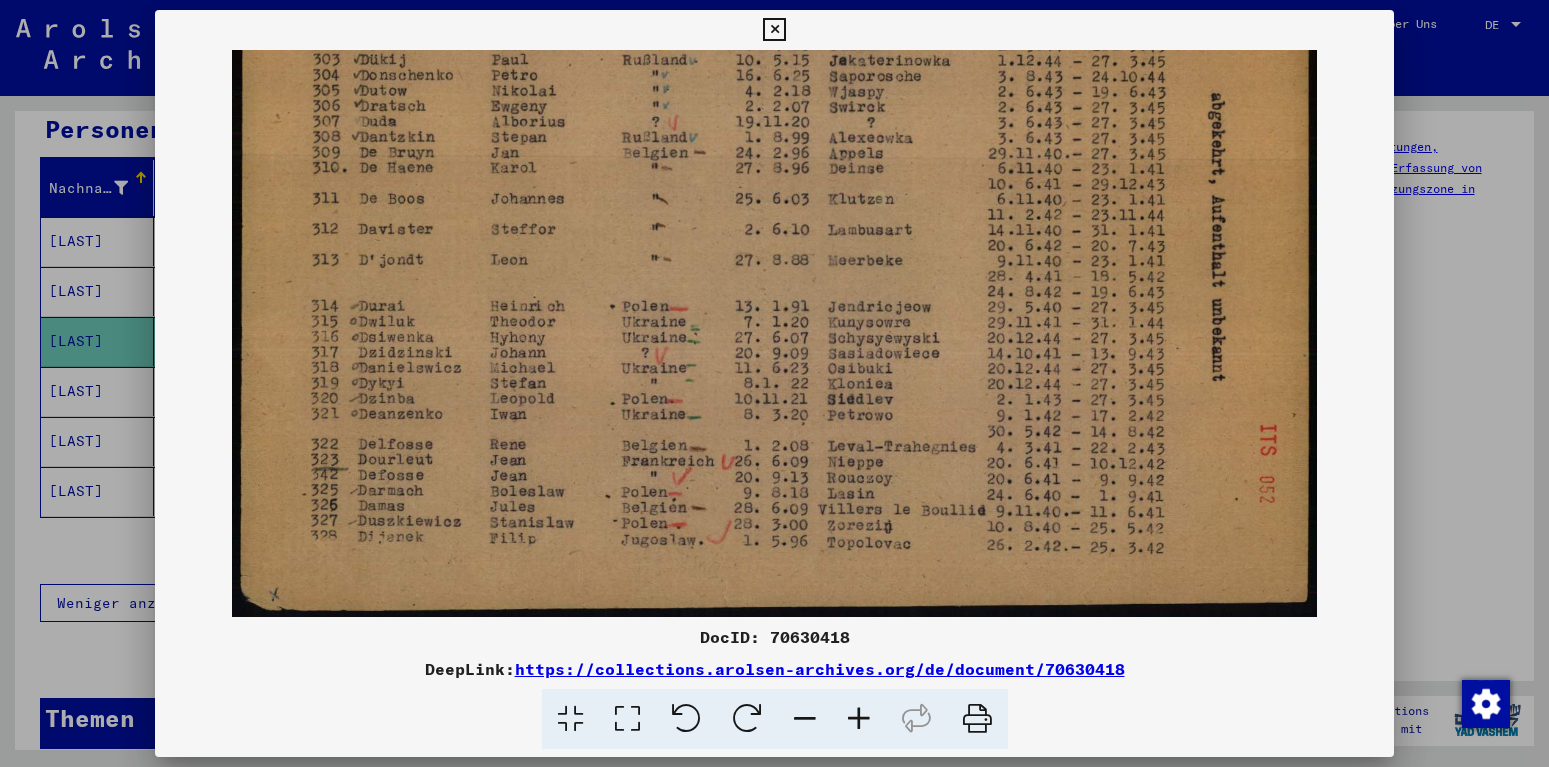 drag, startPoint x: 677, startPoint y: 494, endPoint x: 750, endPoint y: 189, distance: 313.6144 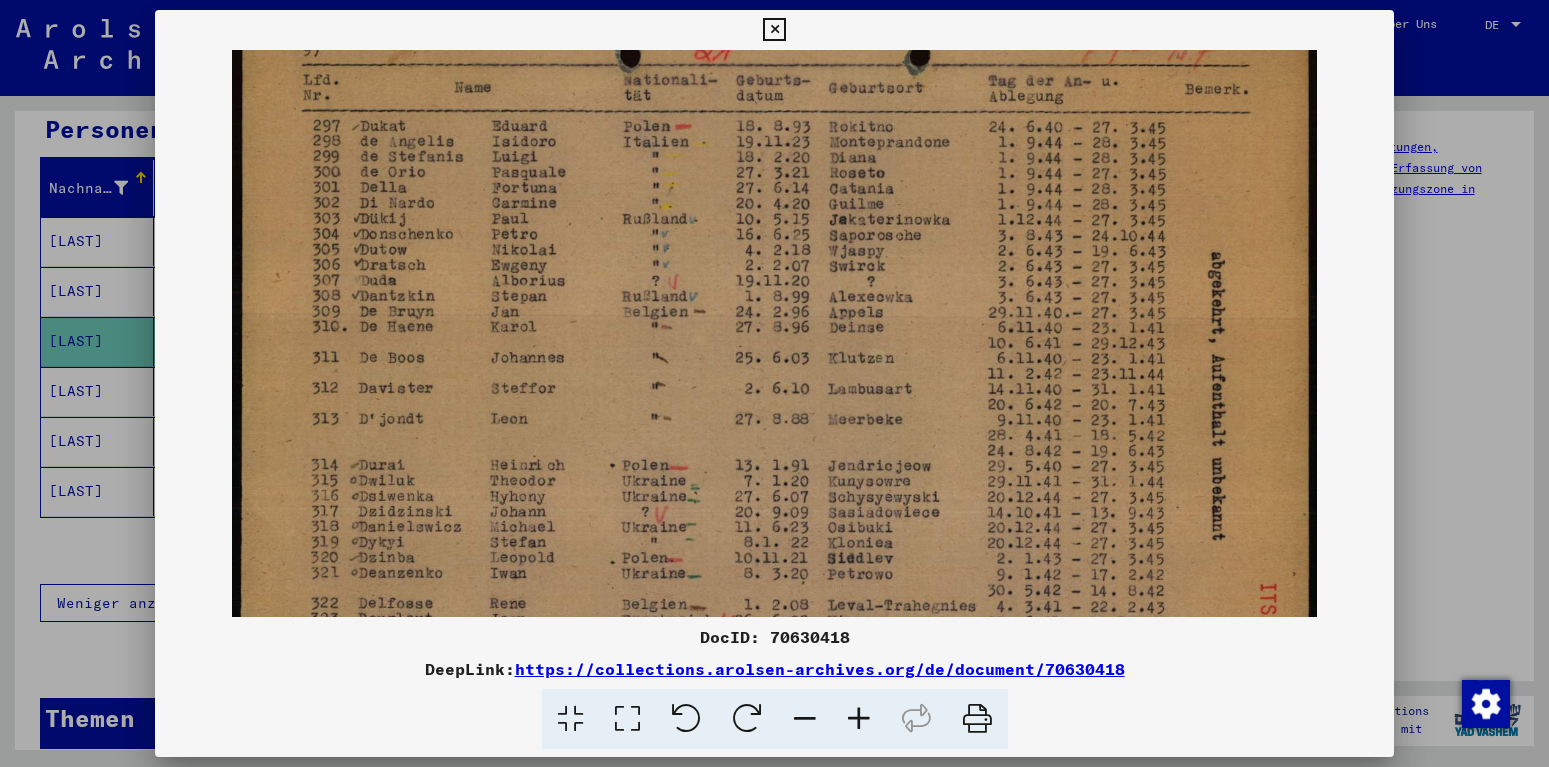 scroll, scrollTop: 14, scrollLeft: 0, axis: vertical 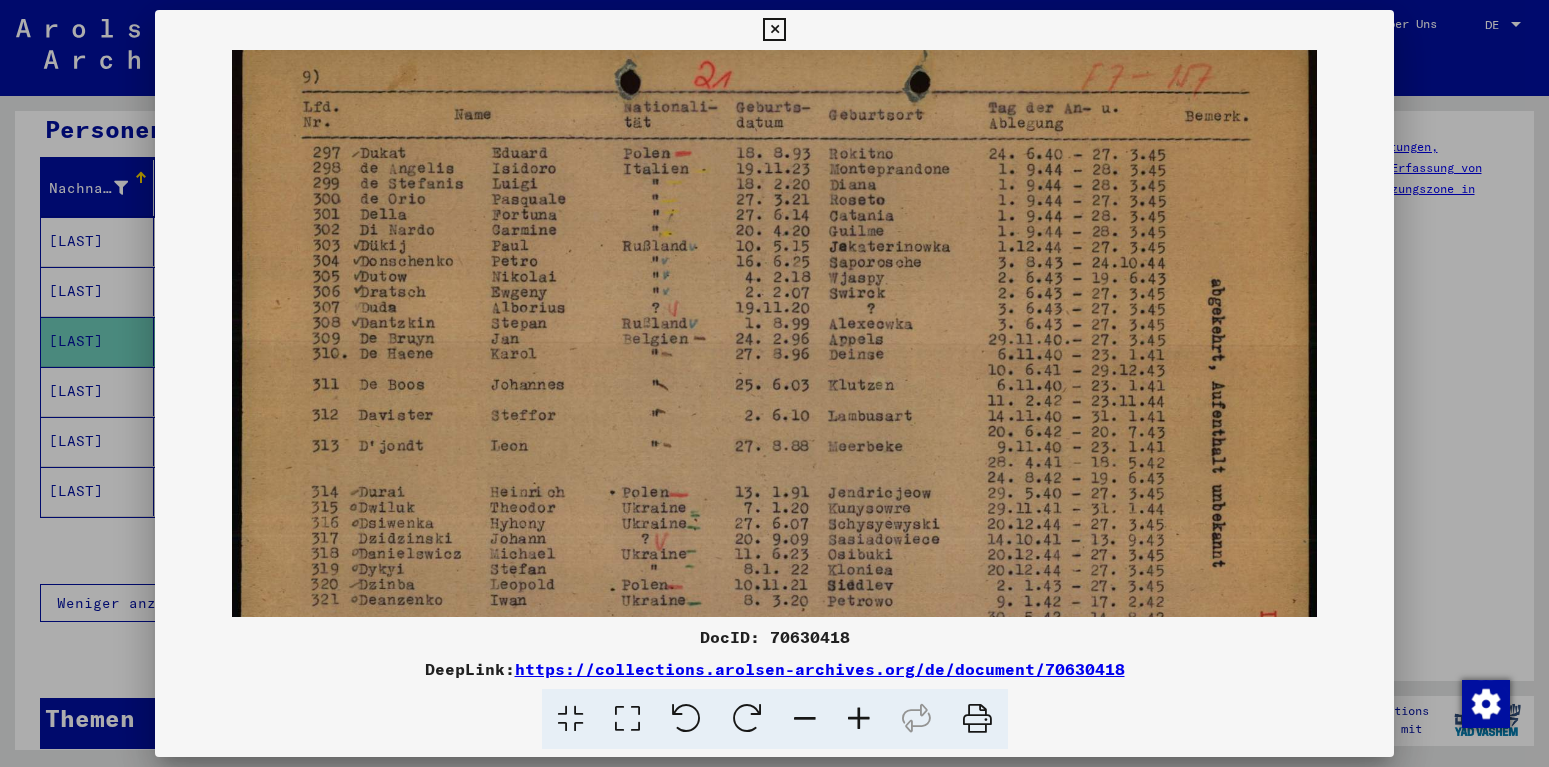 drag, startPoint x: 581, startPoint y: 226, endPoint x: 580, endPoint y: 412, distance: 186.00269 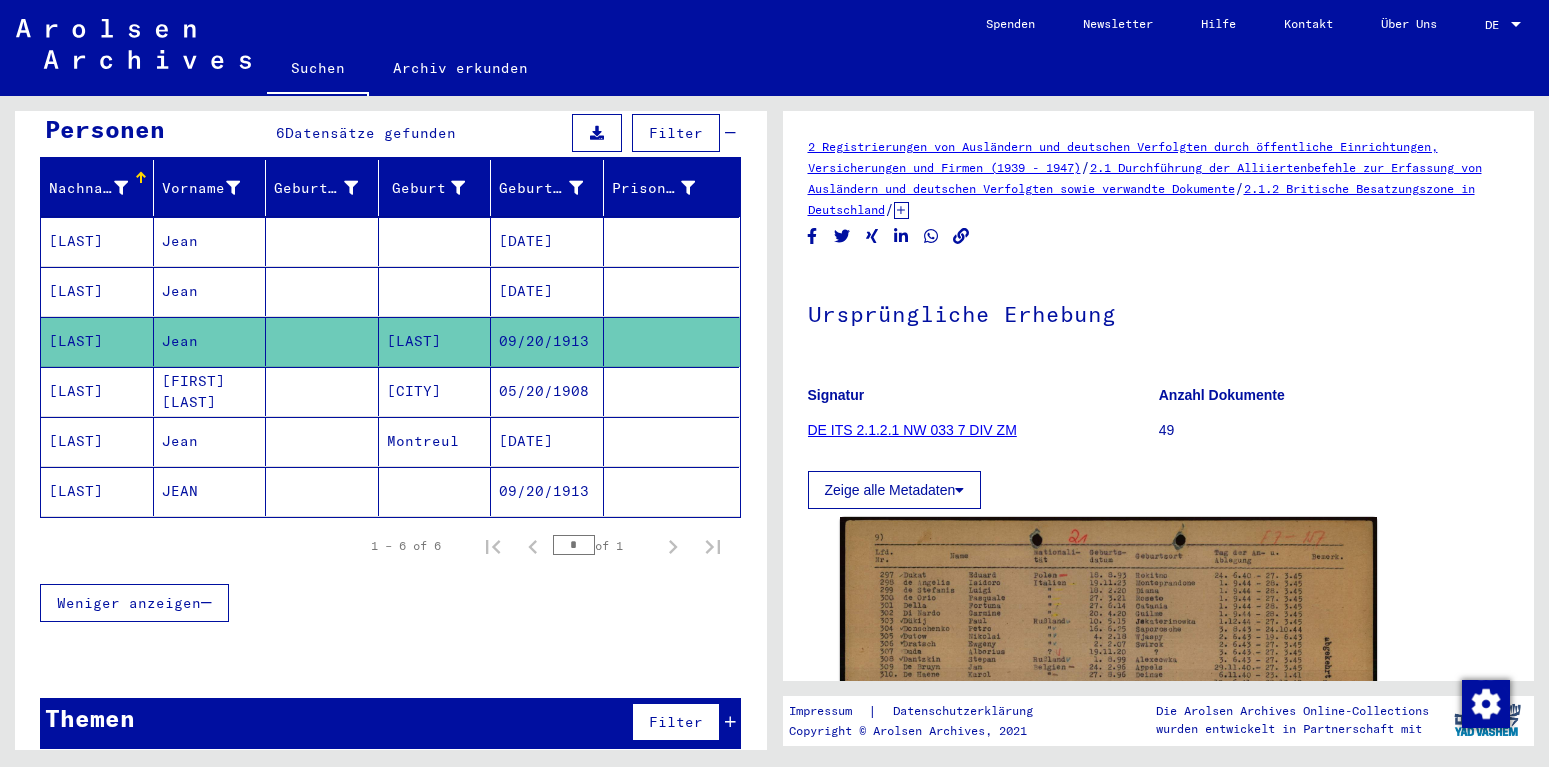 click on "[LAST]" at bounding box center [97, 441] 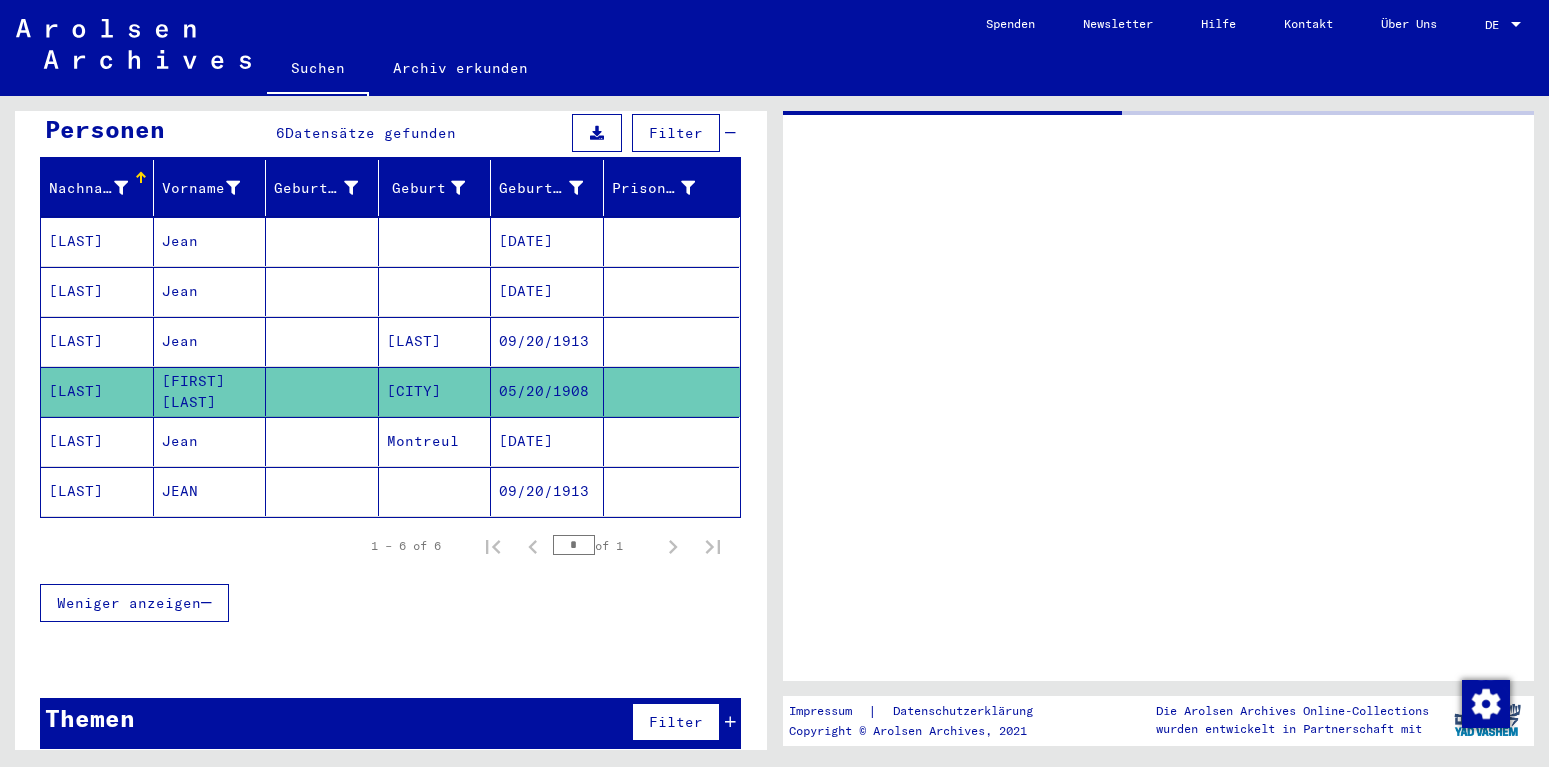 click on "[LAST]" 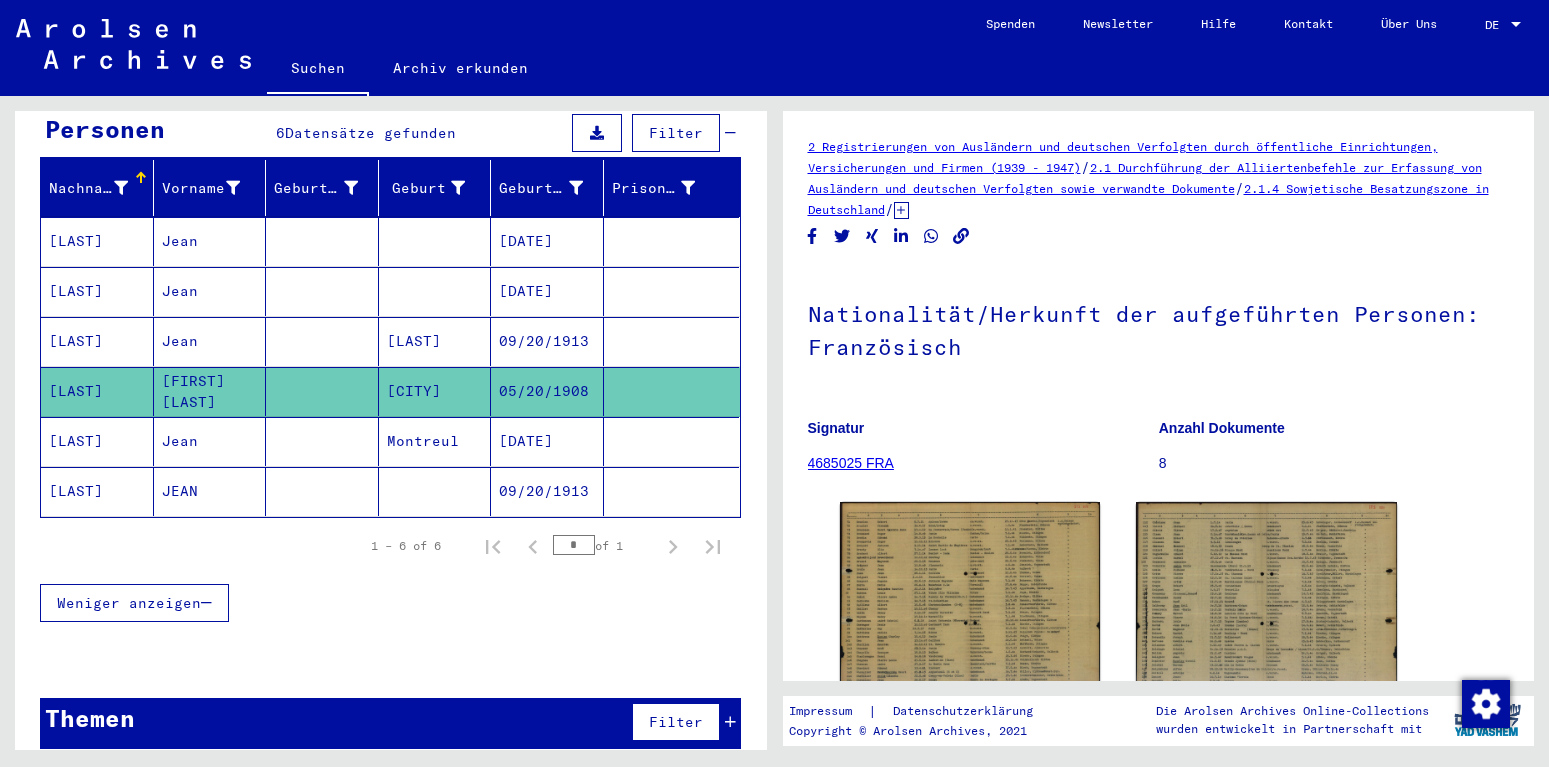 click on "DocID: 70976276 DocID: 70976276" 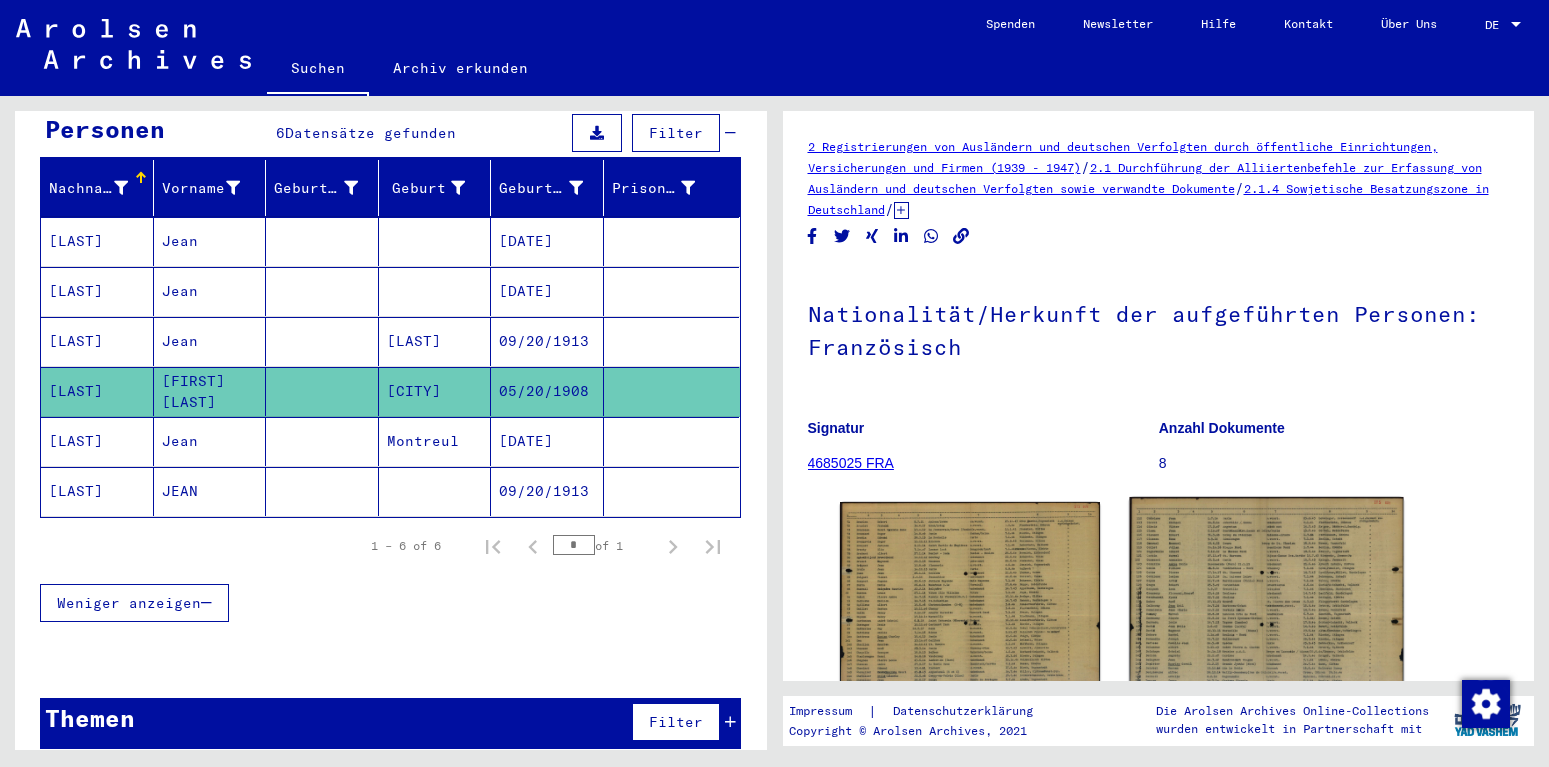 click 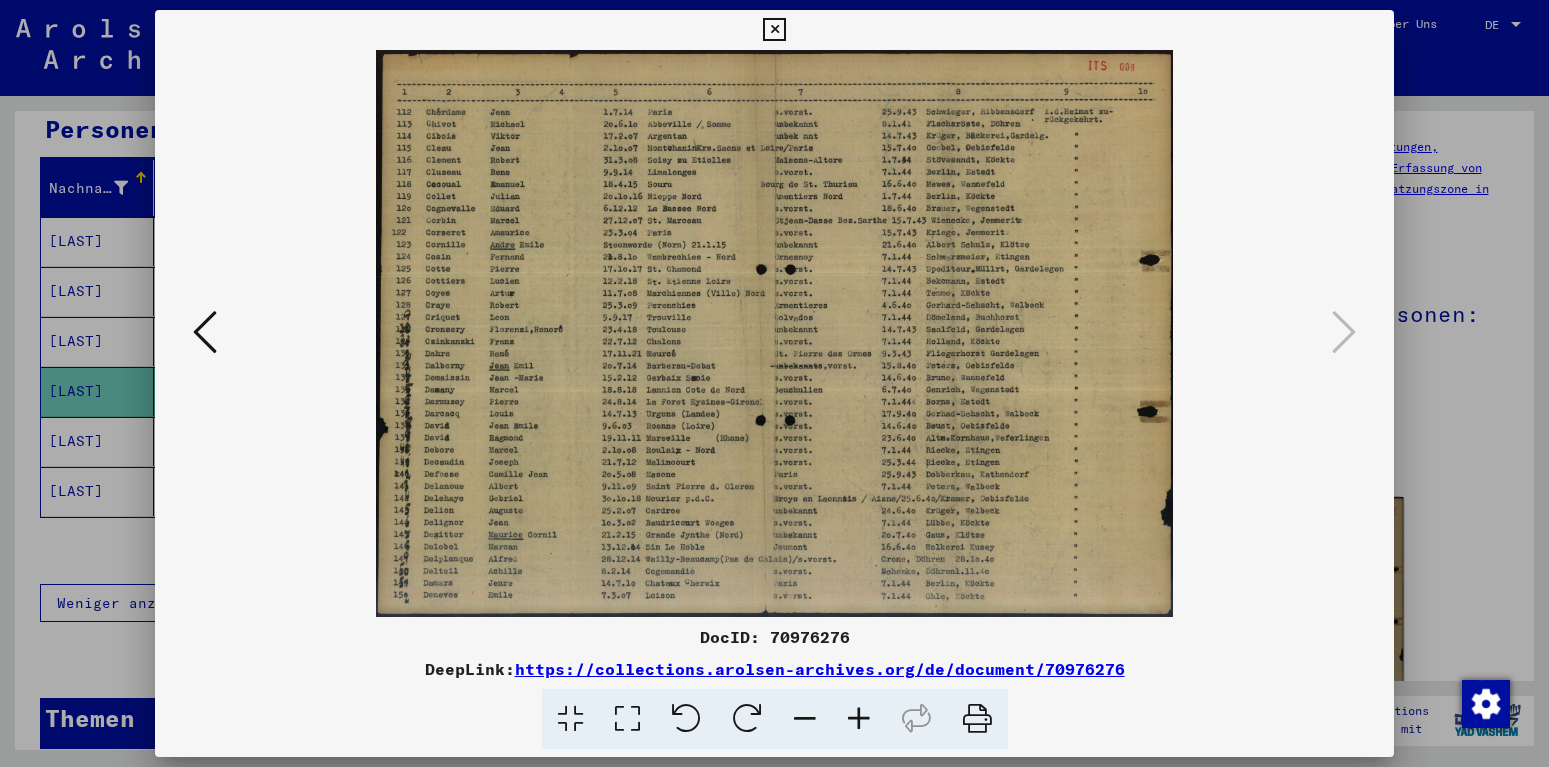 click at bounding box center [774, 333] 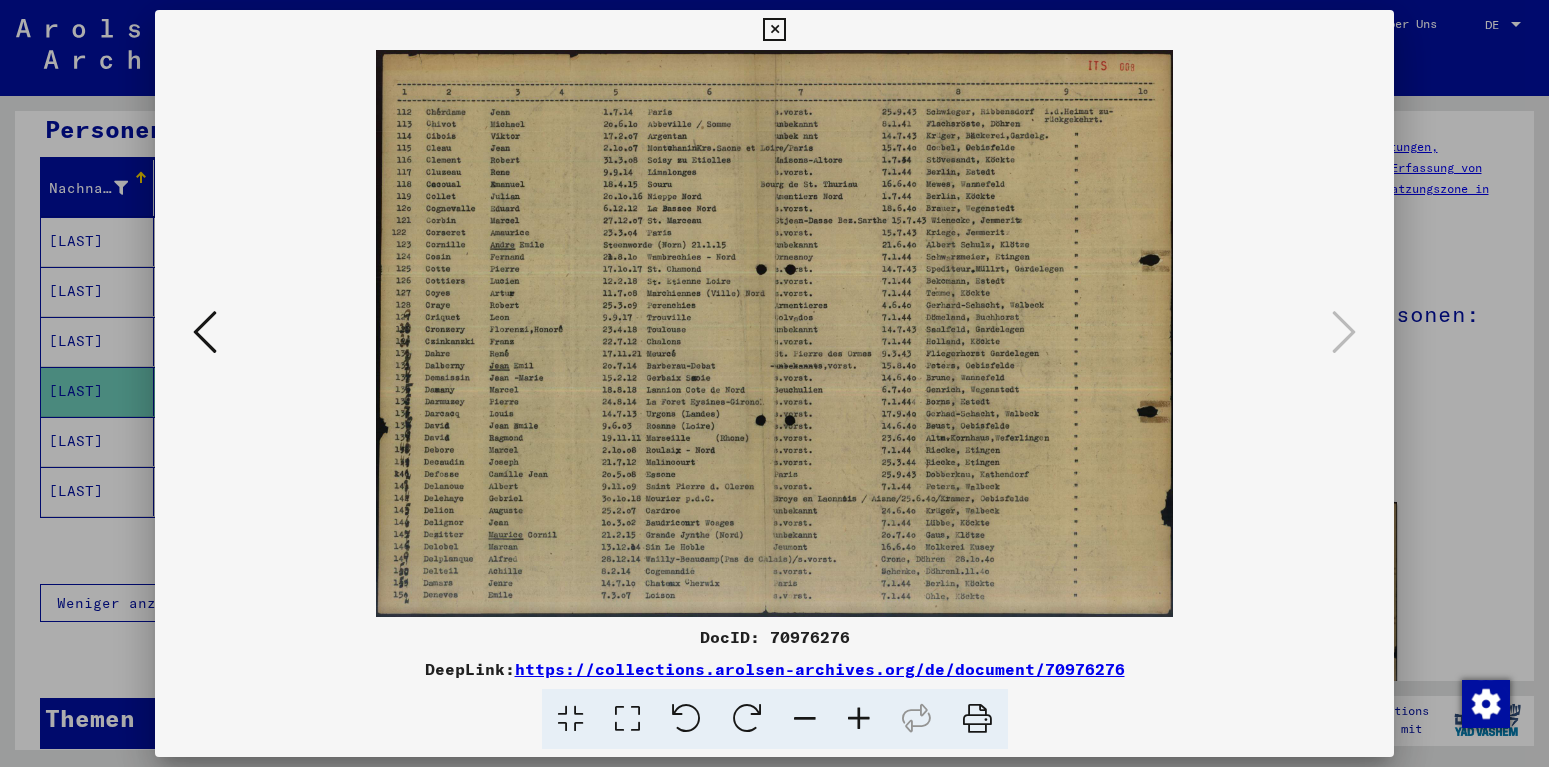 click at bounding box center [859, 719] 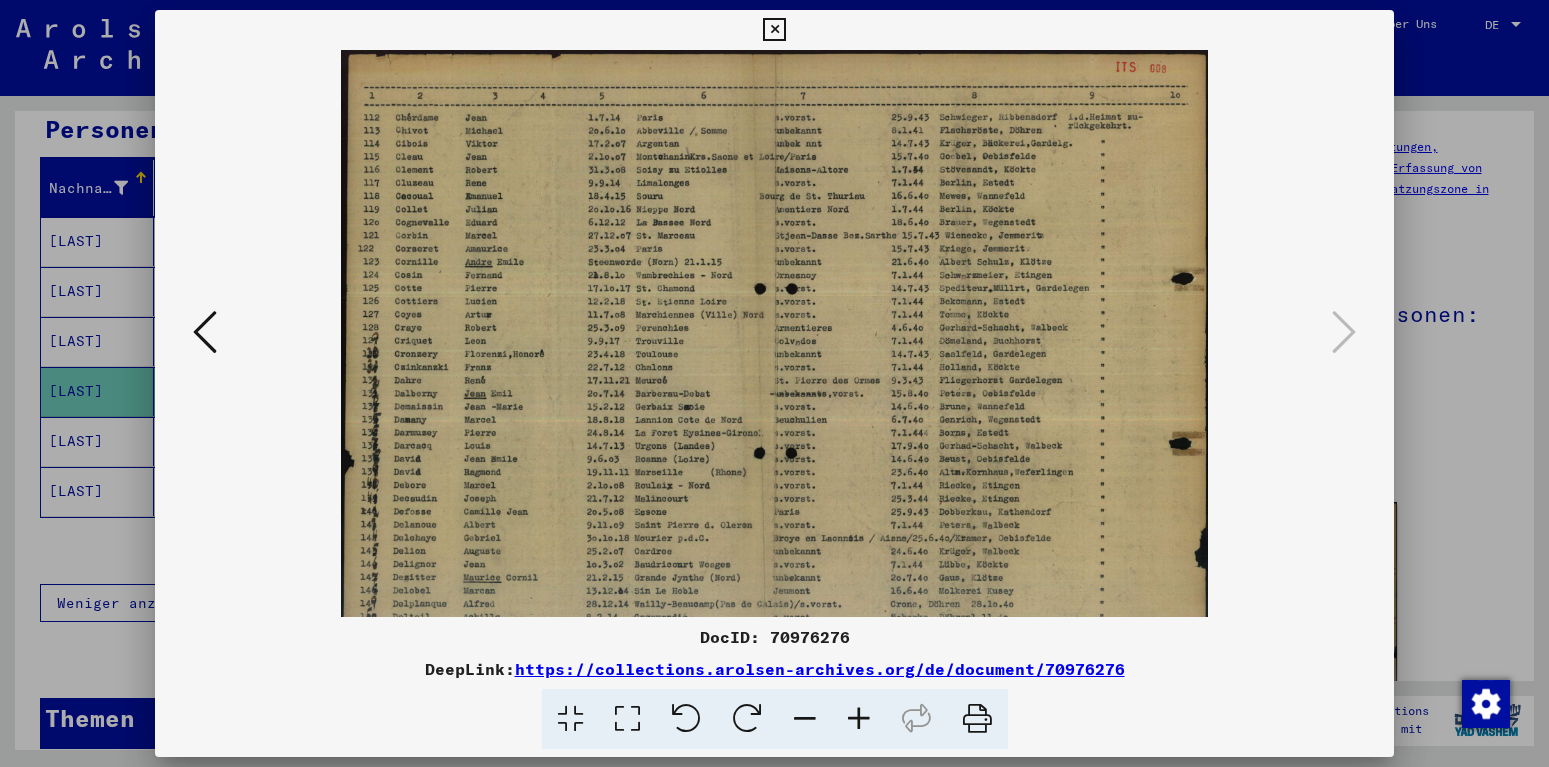 click at bounding box center (859, 719) 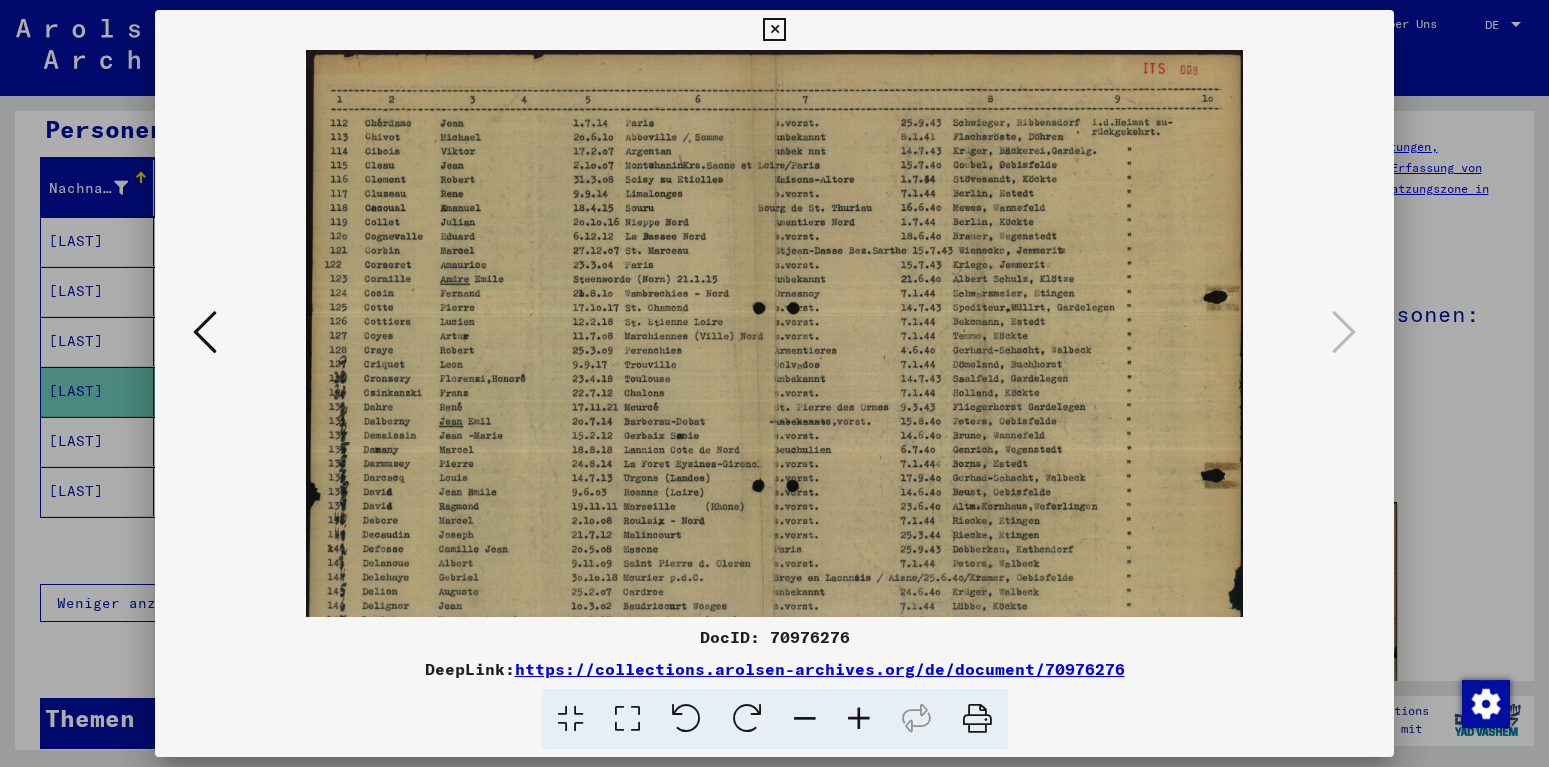 click at bounding box center (859, 719) 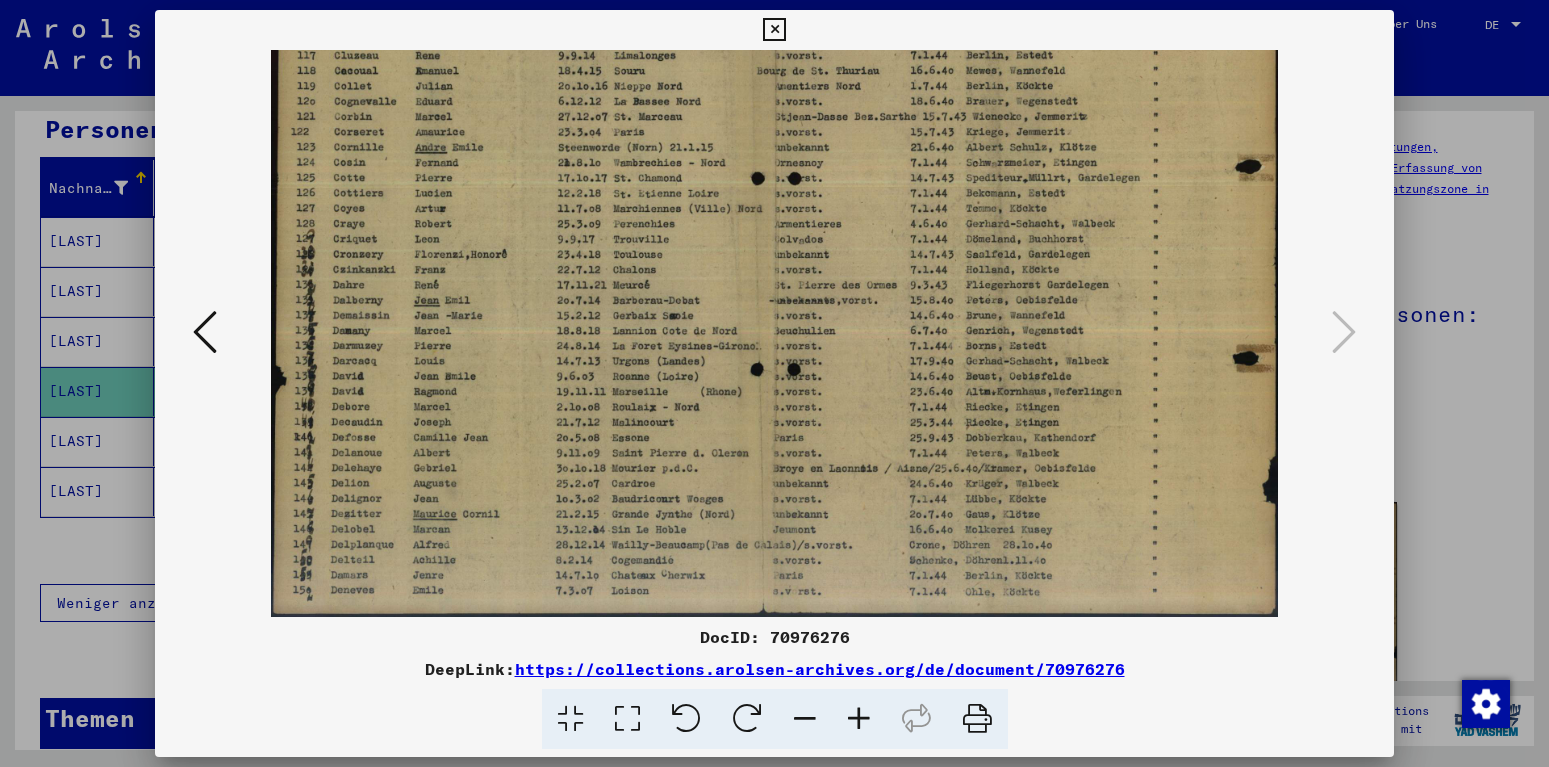 scroll, scrollTop: 150, scrollLeft: 0, axis: vertical 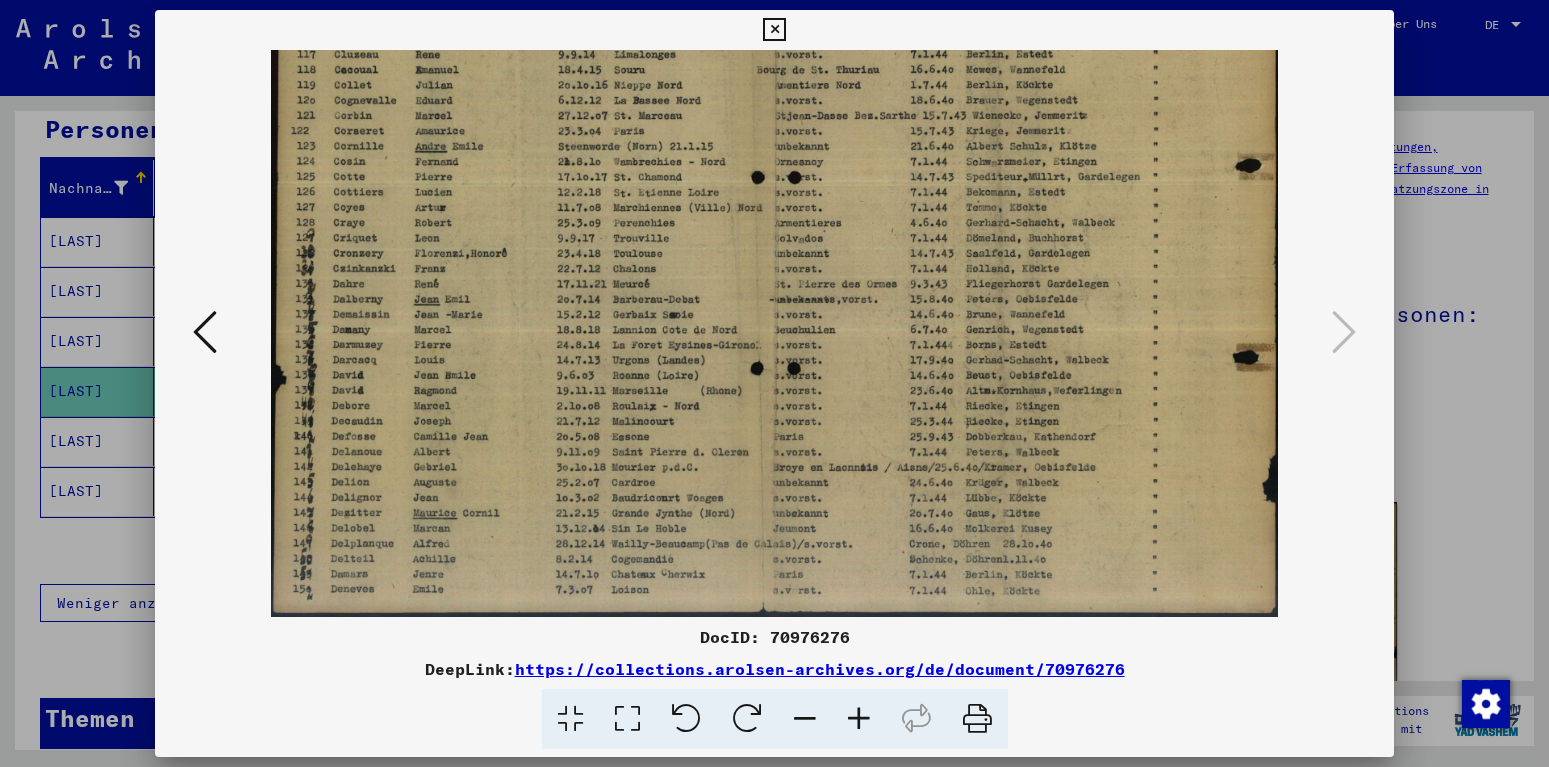 drag, startPoint x: 521, startPoint y: 456, endPoint x: 561, endPoint y: 401, distance: 68.007355 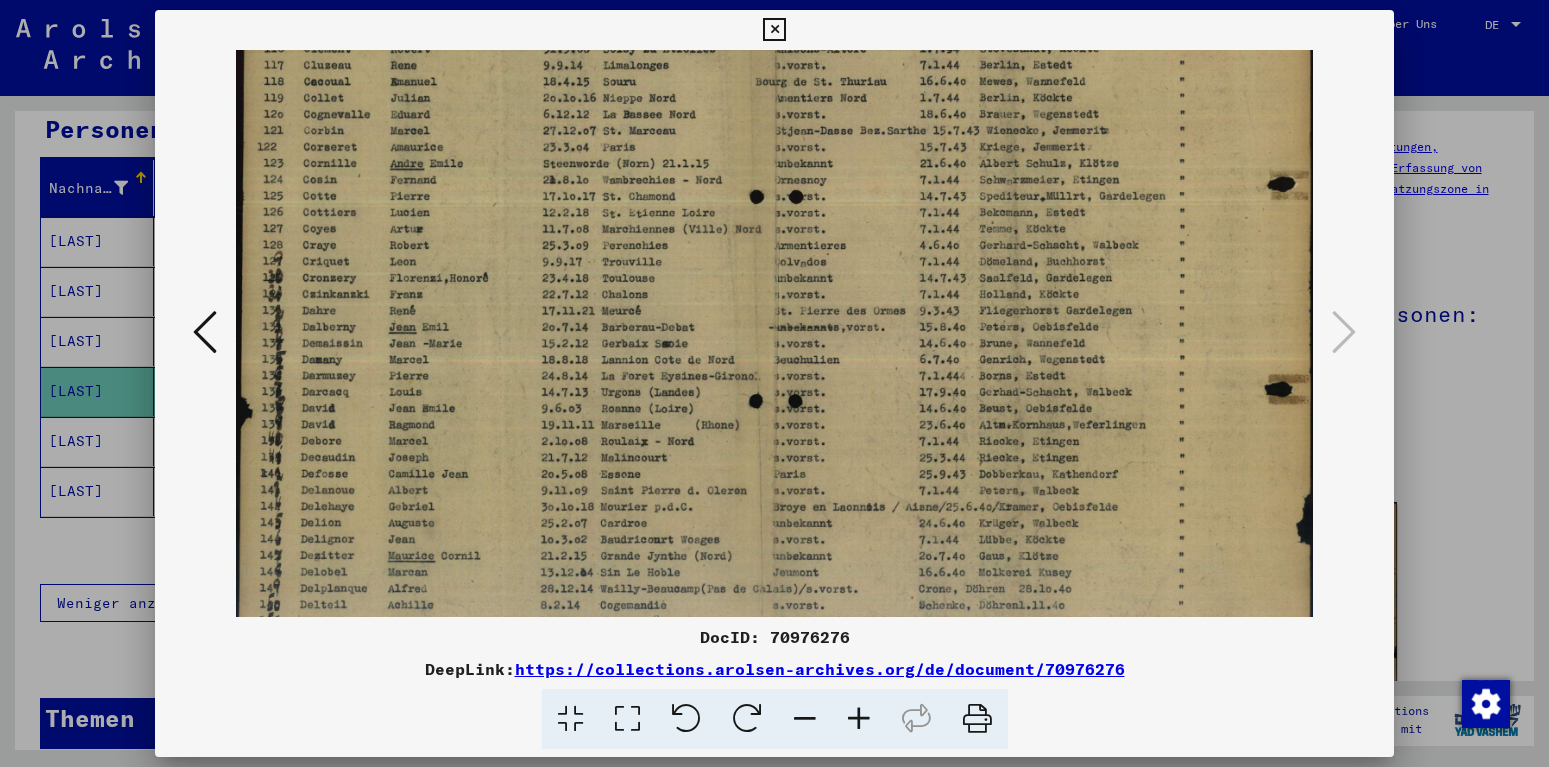 click at bounding box center [859, 719] 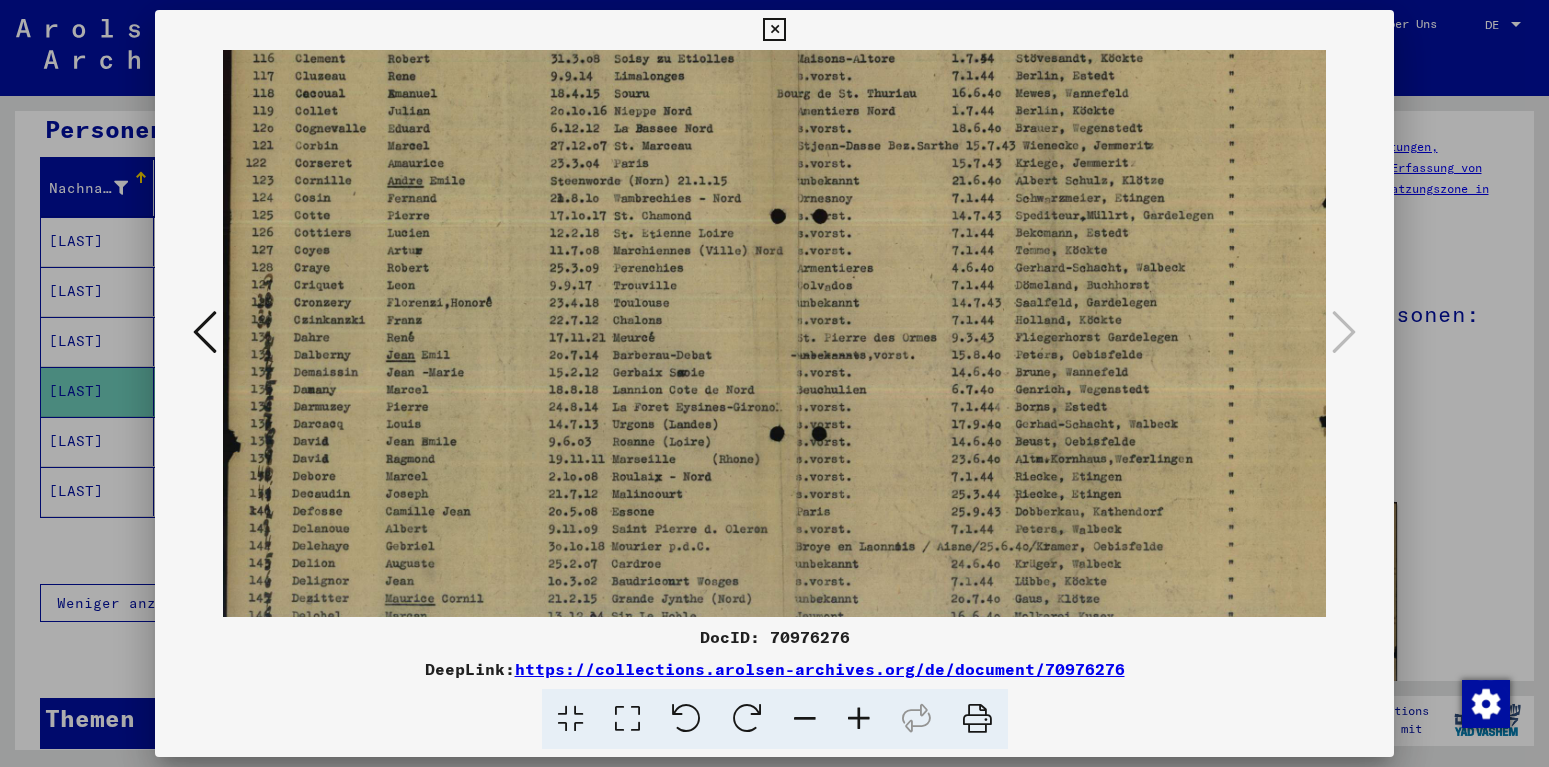 click at bounding box center (859, 719) 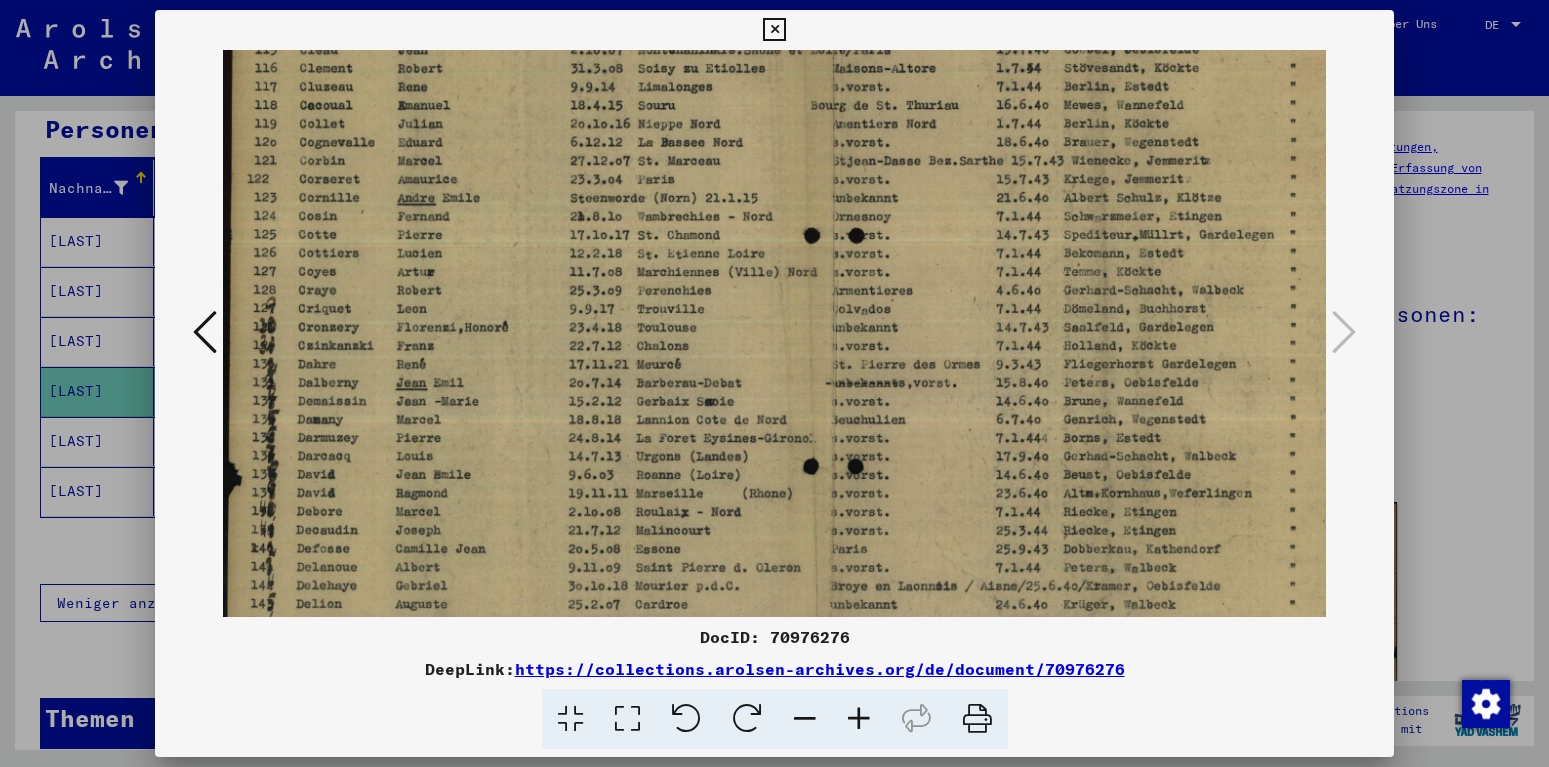 click at bounding box center [859, 719] 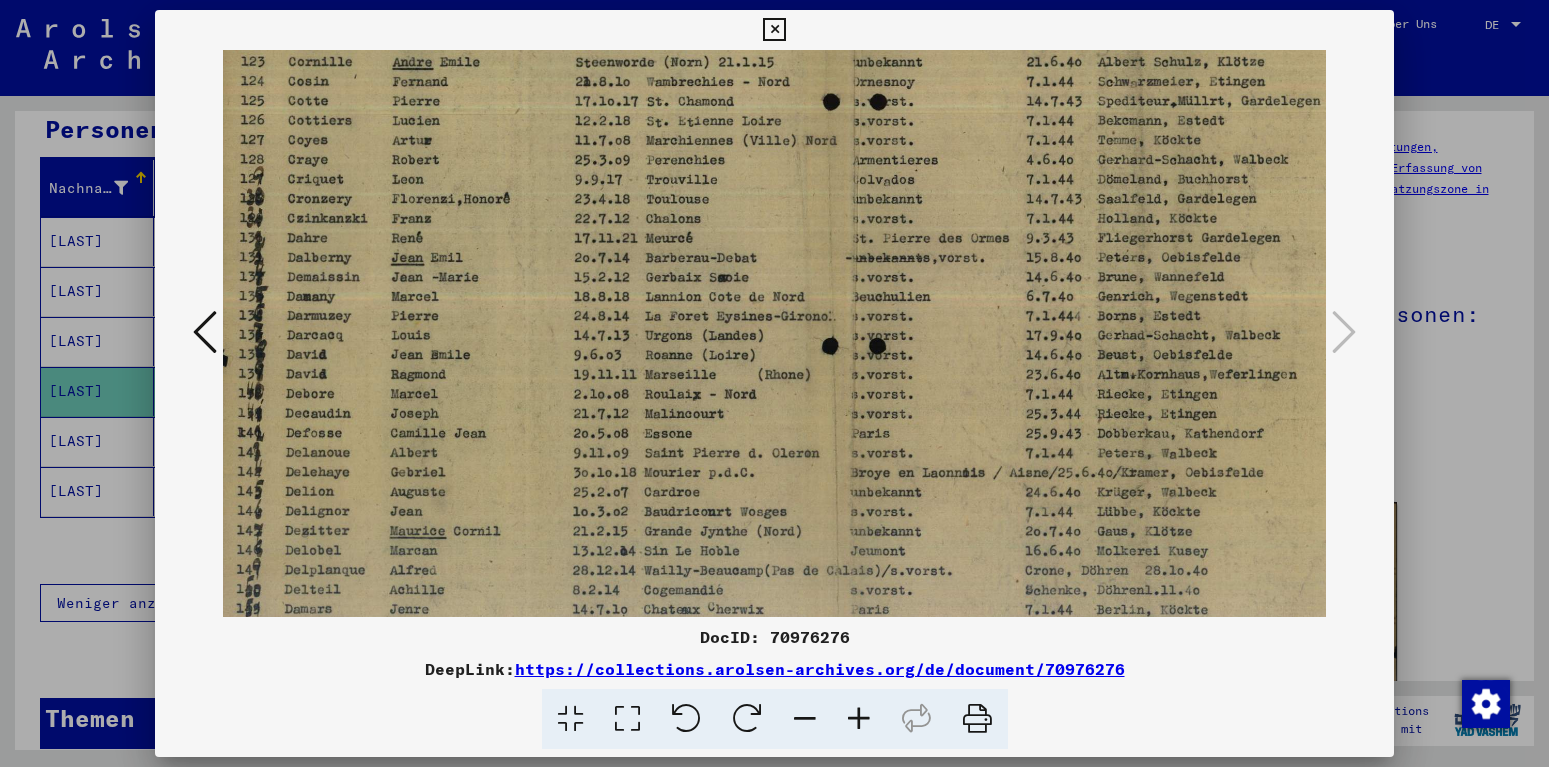 scroll, scrollTop: 305, scrollLeft: 15, axis: both 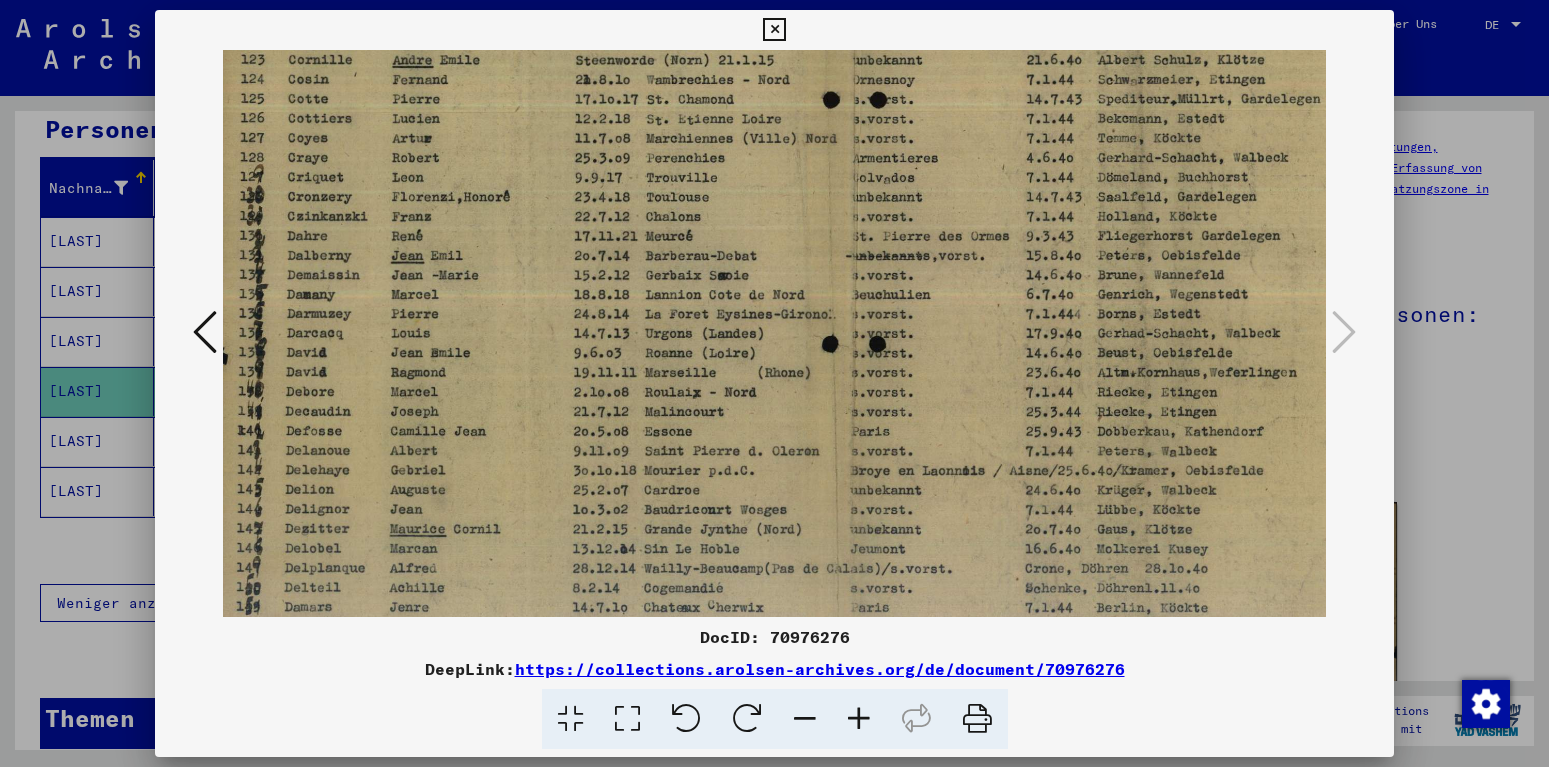 drag, startPoint x: 389, startPoint y: 494, endPoint x: 374, endPoint y: 346, distance: 148.7582 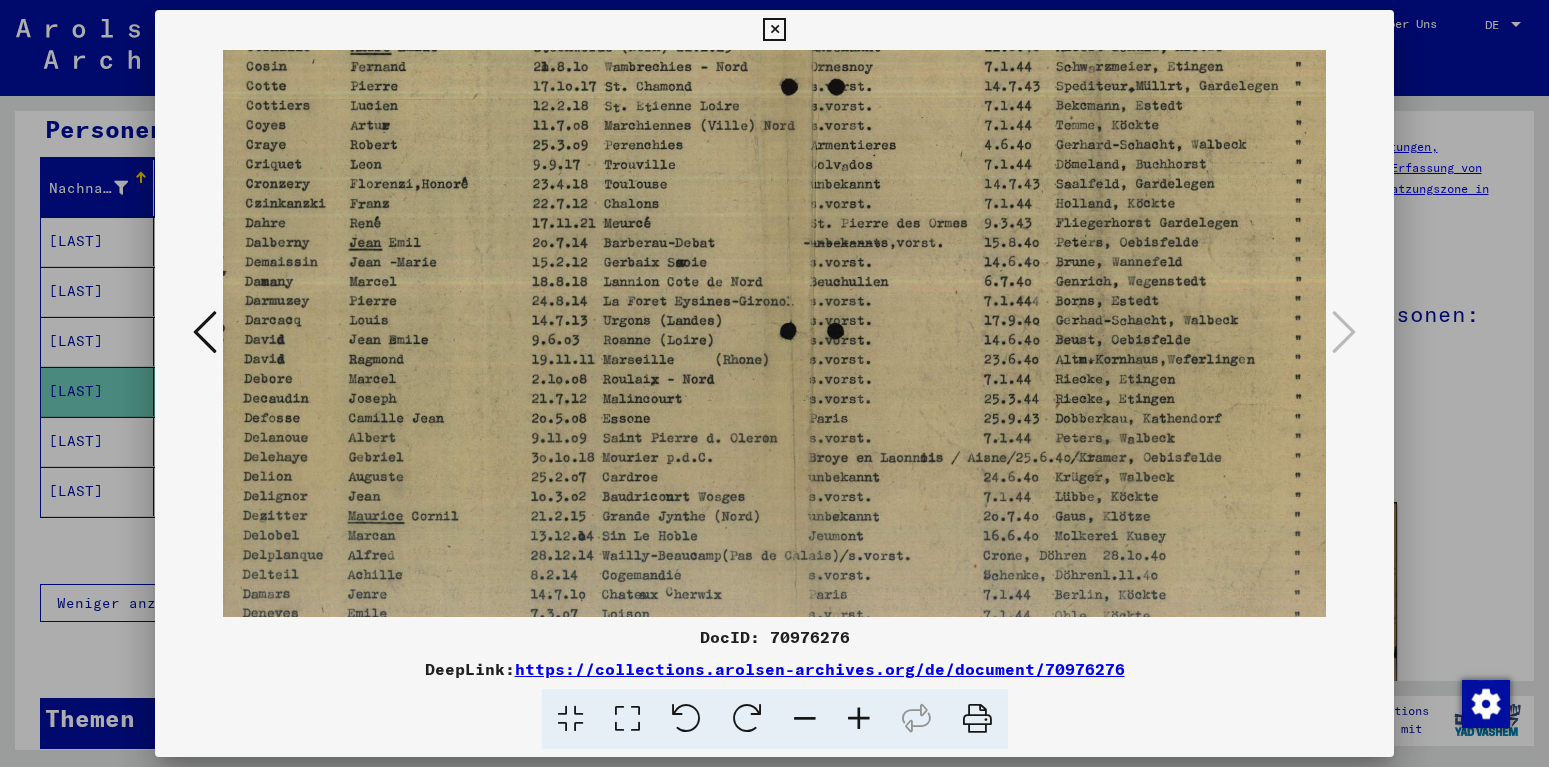 drag, startPoint x: 751, startPoint y: 430, endPoint x: 709, endPoint y: 417, distance: 43.965897 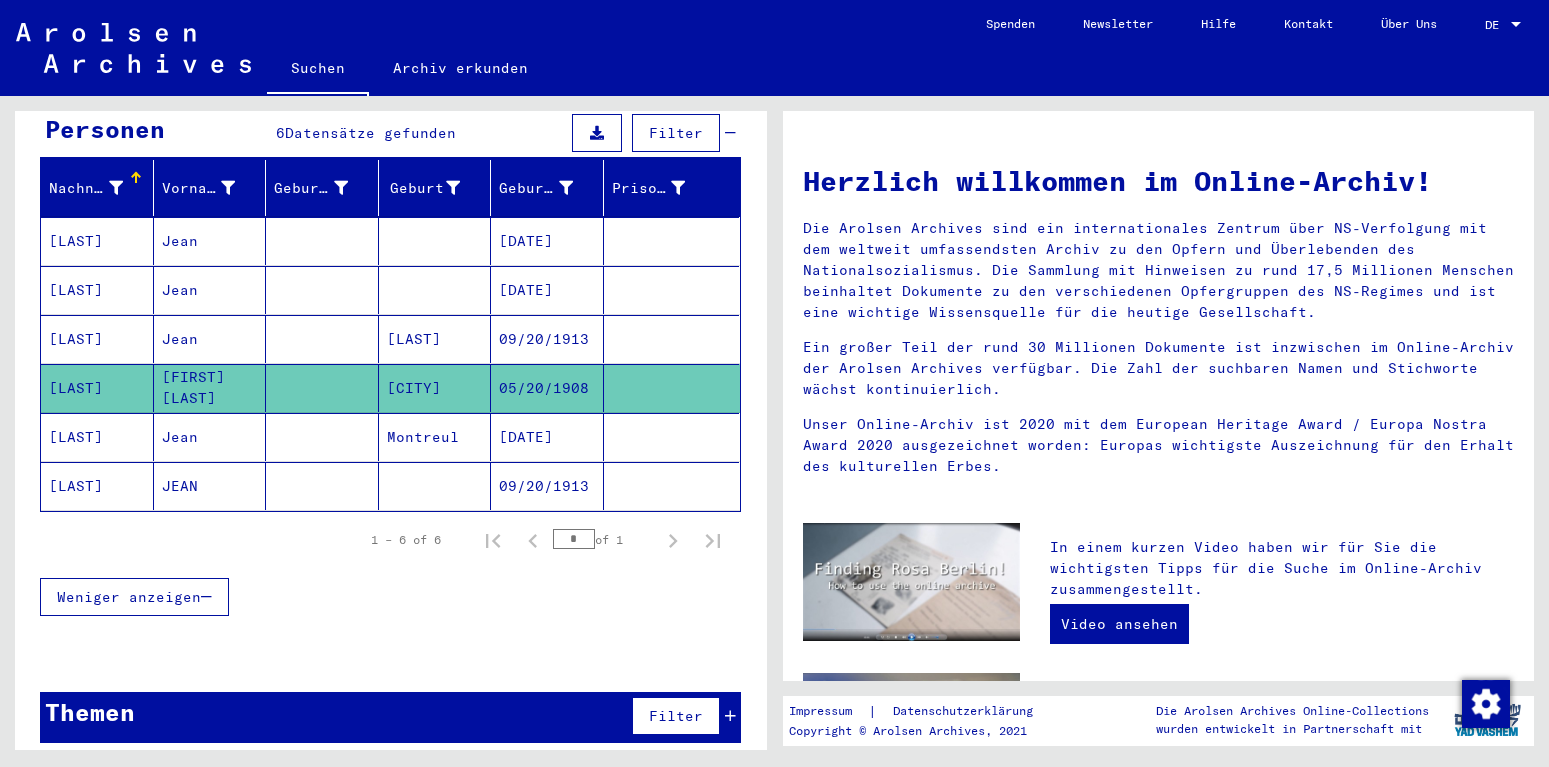 scroll, scrollTop: 203, scrollLeft: 0, axis: vertical 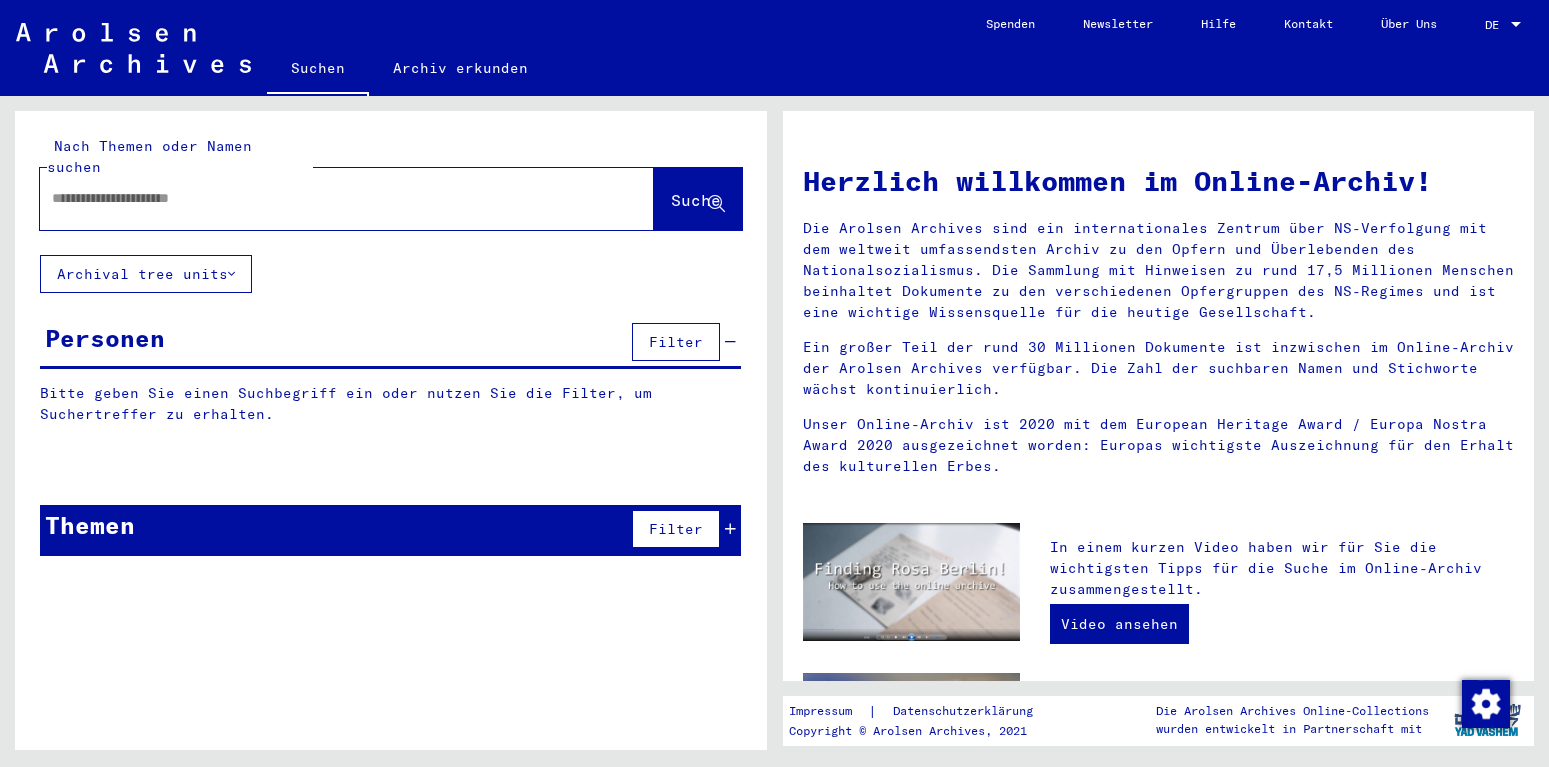 click on "Personen" at bounding box center [105, 338] 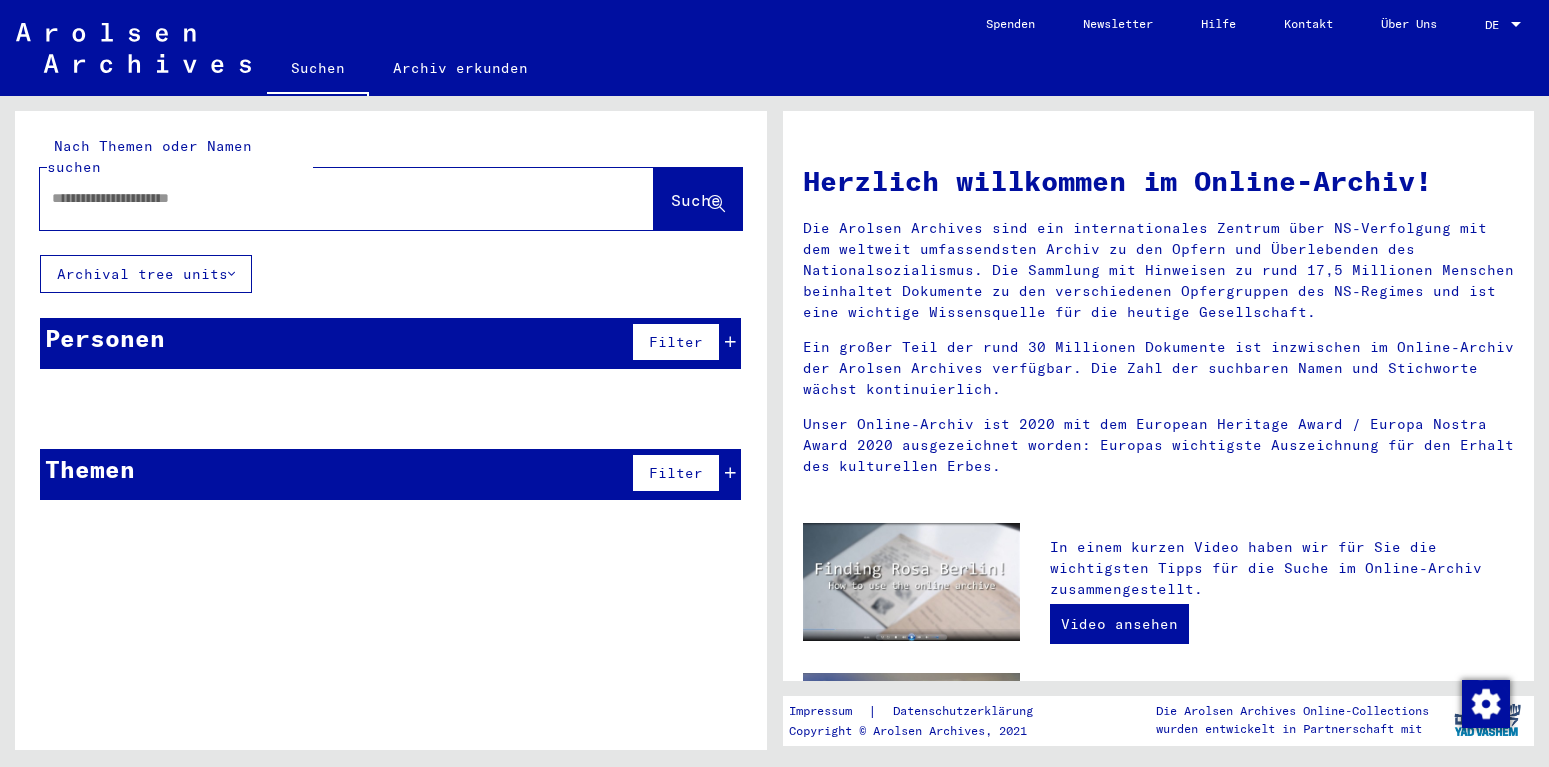 click on "Personen" at bounding box center (105, 338) 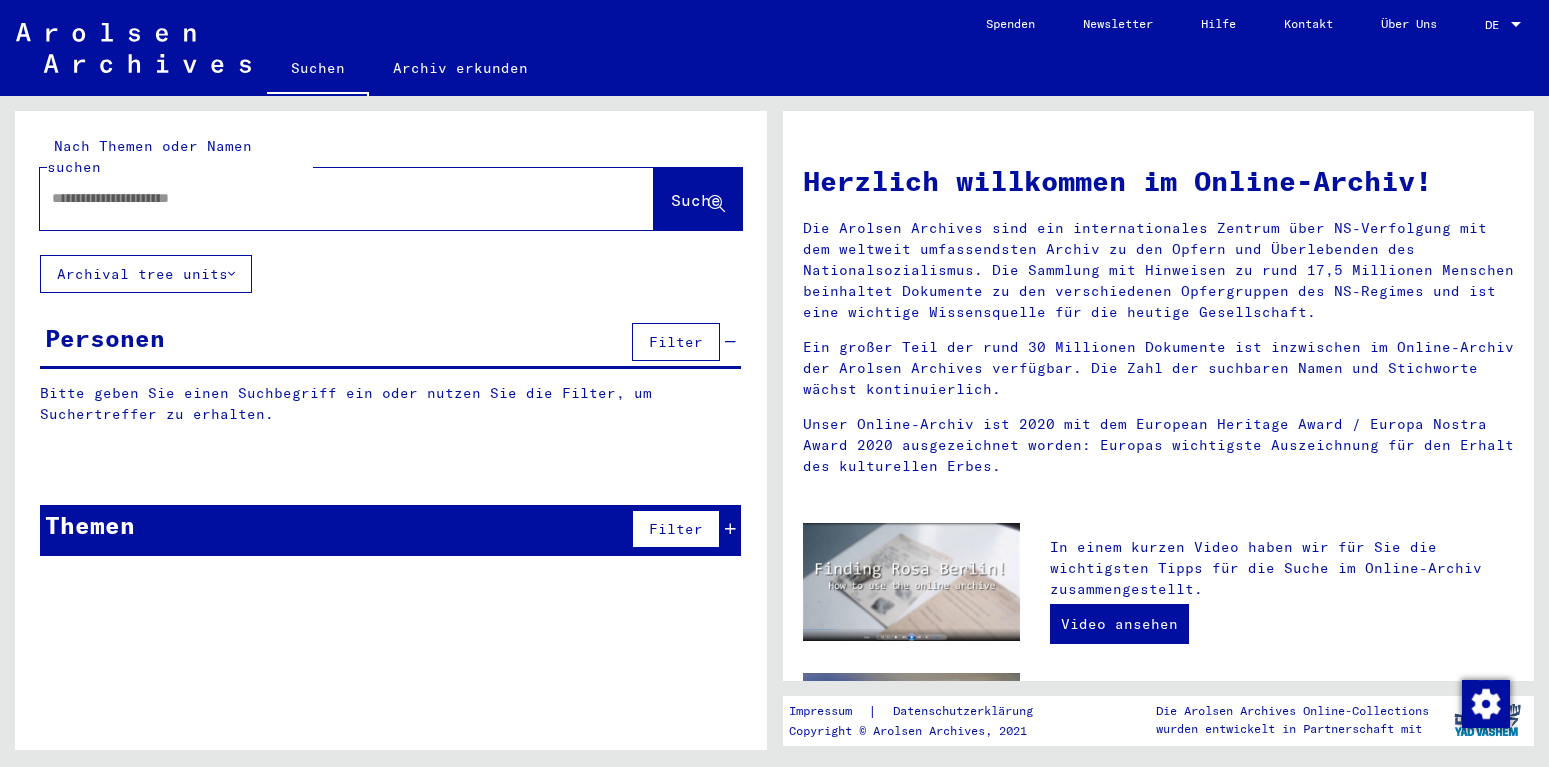 click on "Archival tree units" 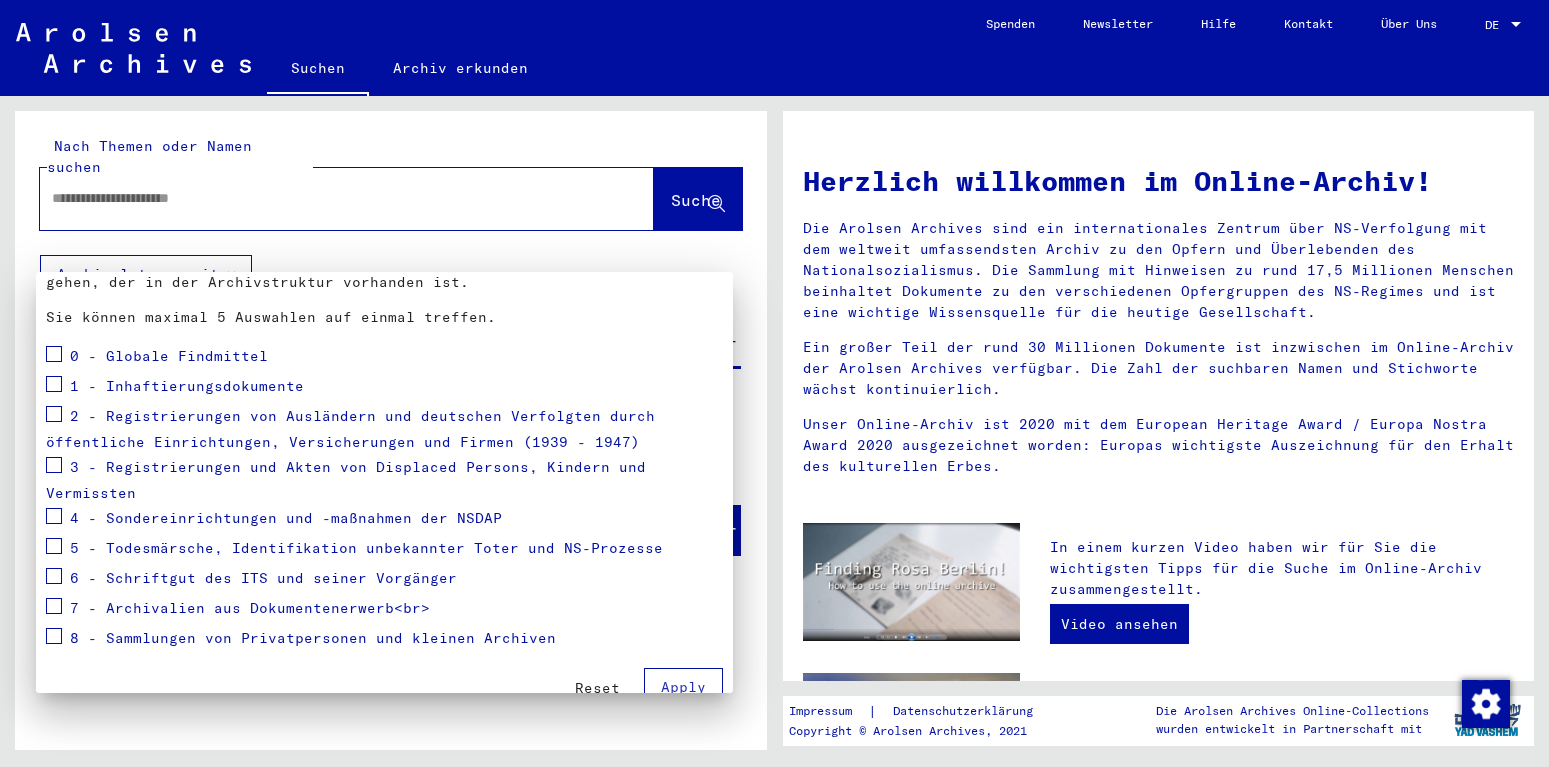 scroll, scrollTop: 161, scrollLeft: 0, axis: vertical 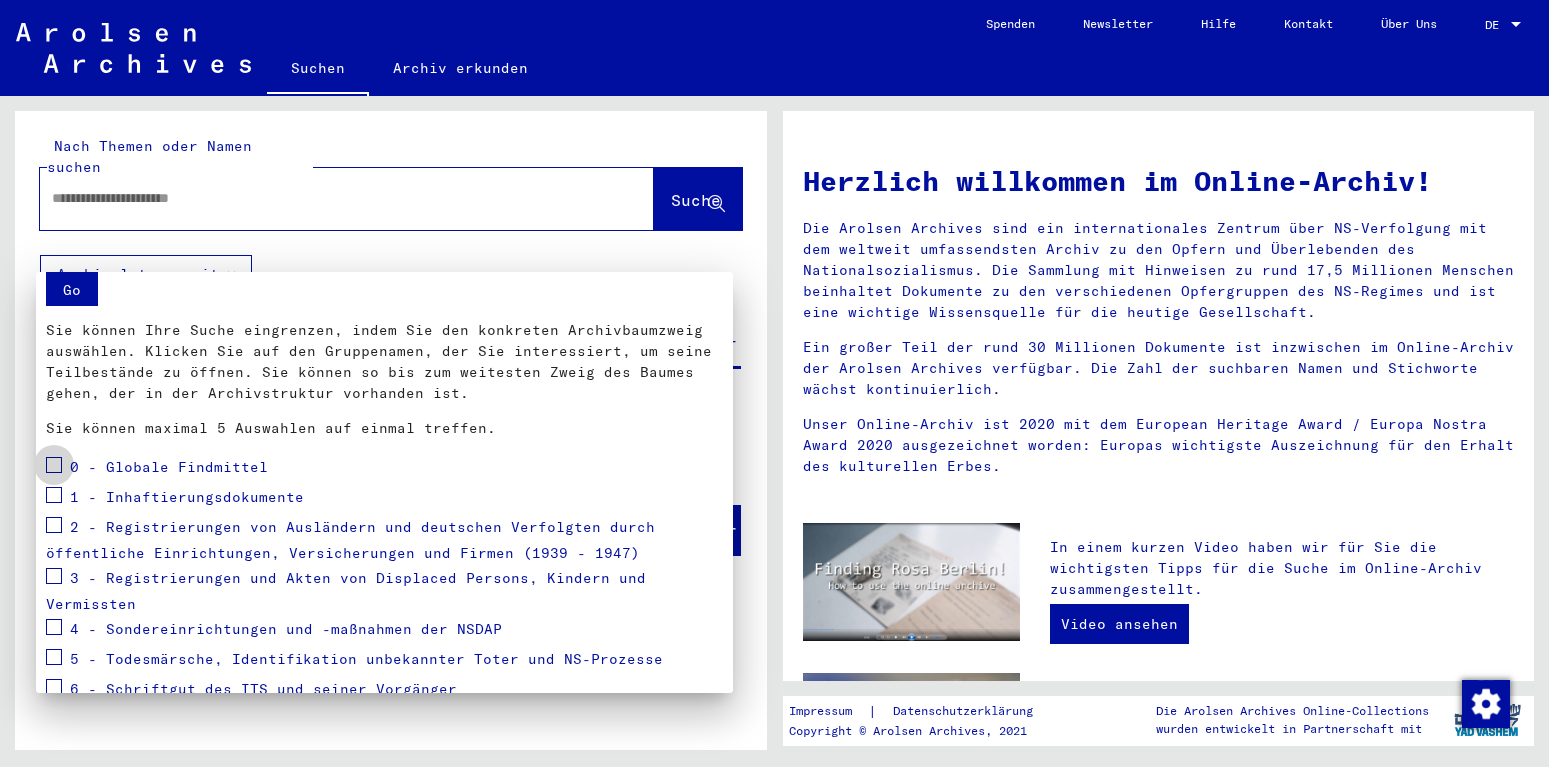click at bounding box center (54, 465) 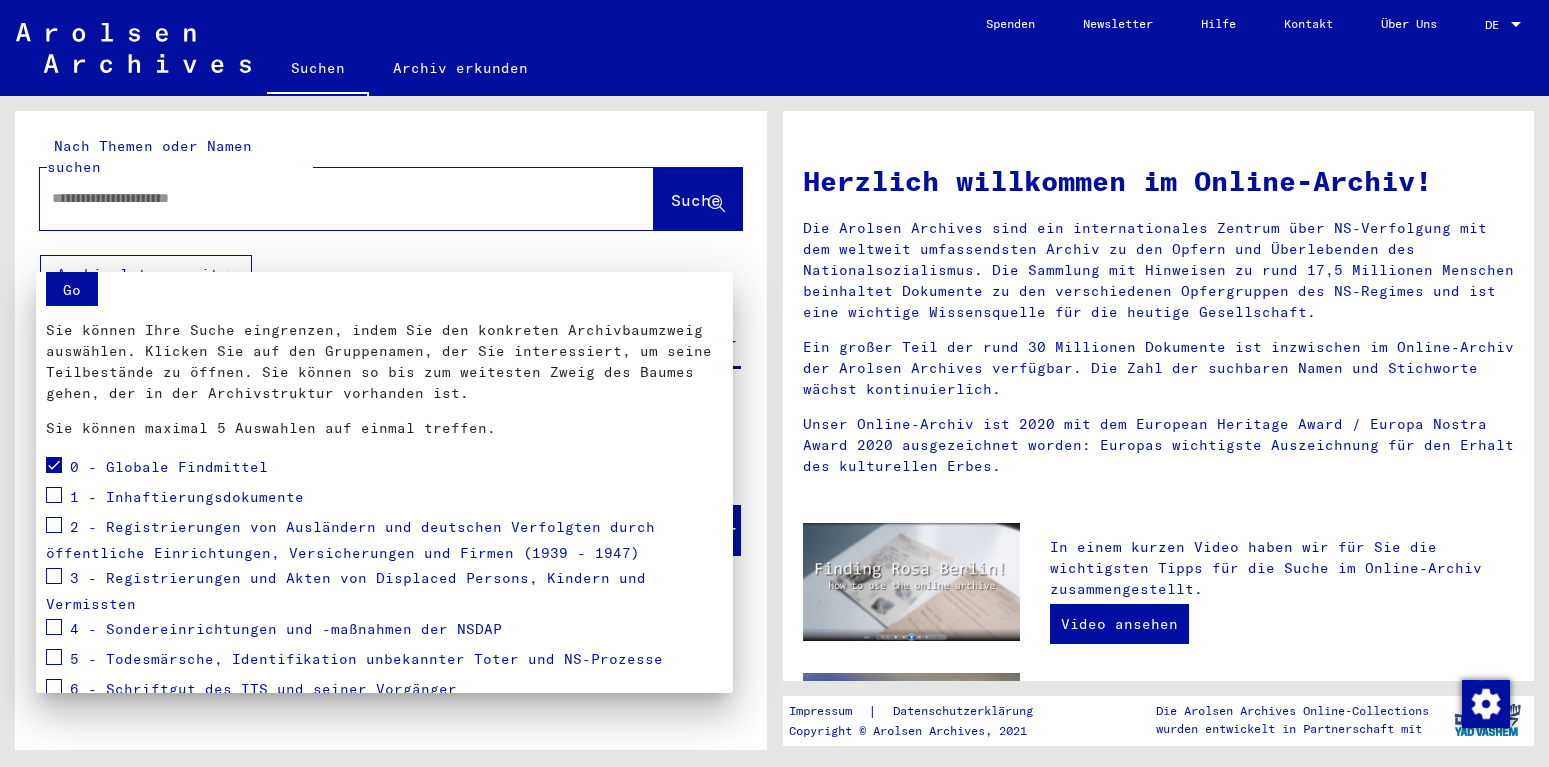 click at bounding box center (774, 383) 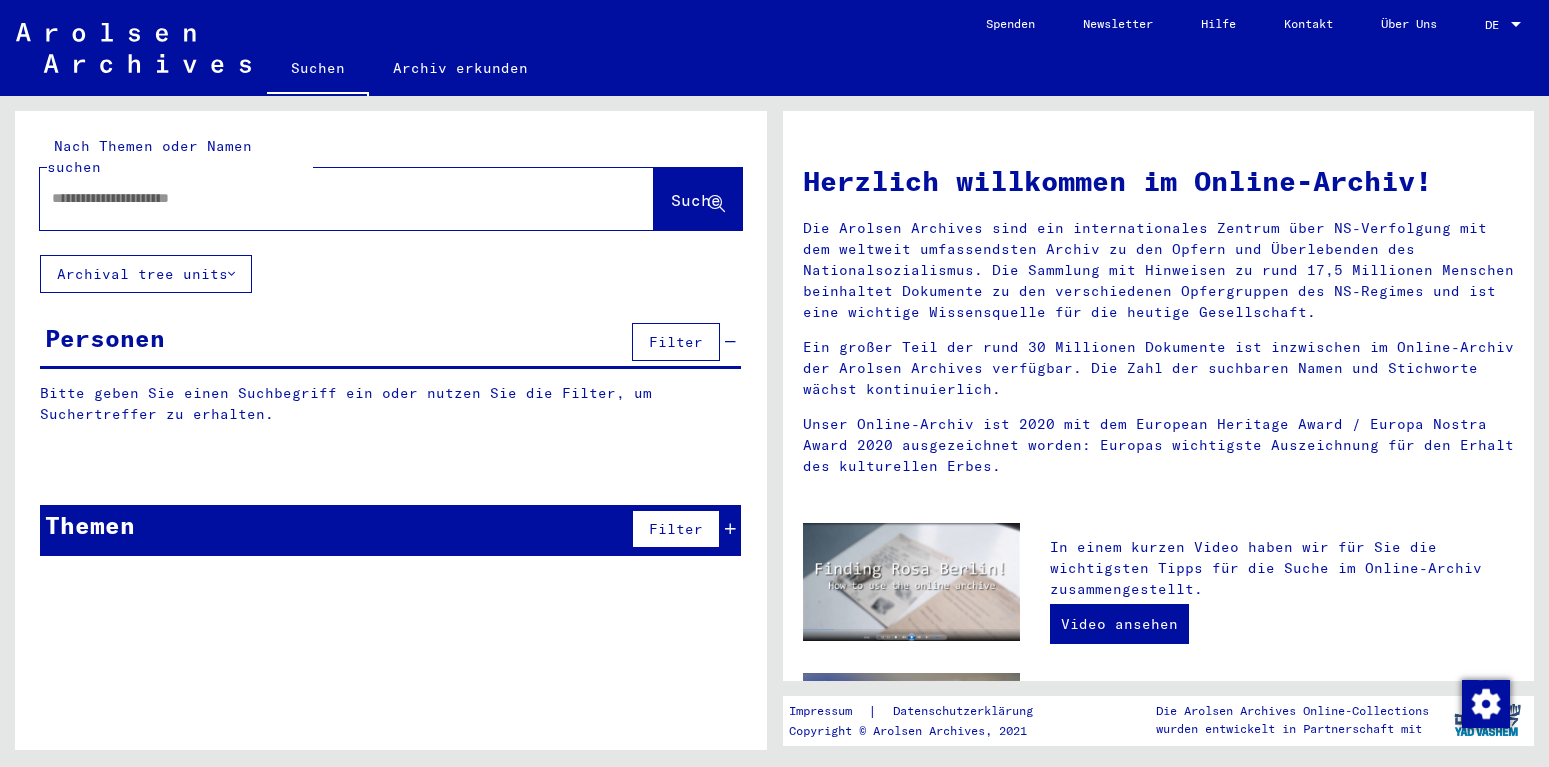drag, startPoint x: 107, startPoint y: 171, endPoint x: 116, endPoint y: 176, distance: 10.29563 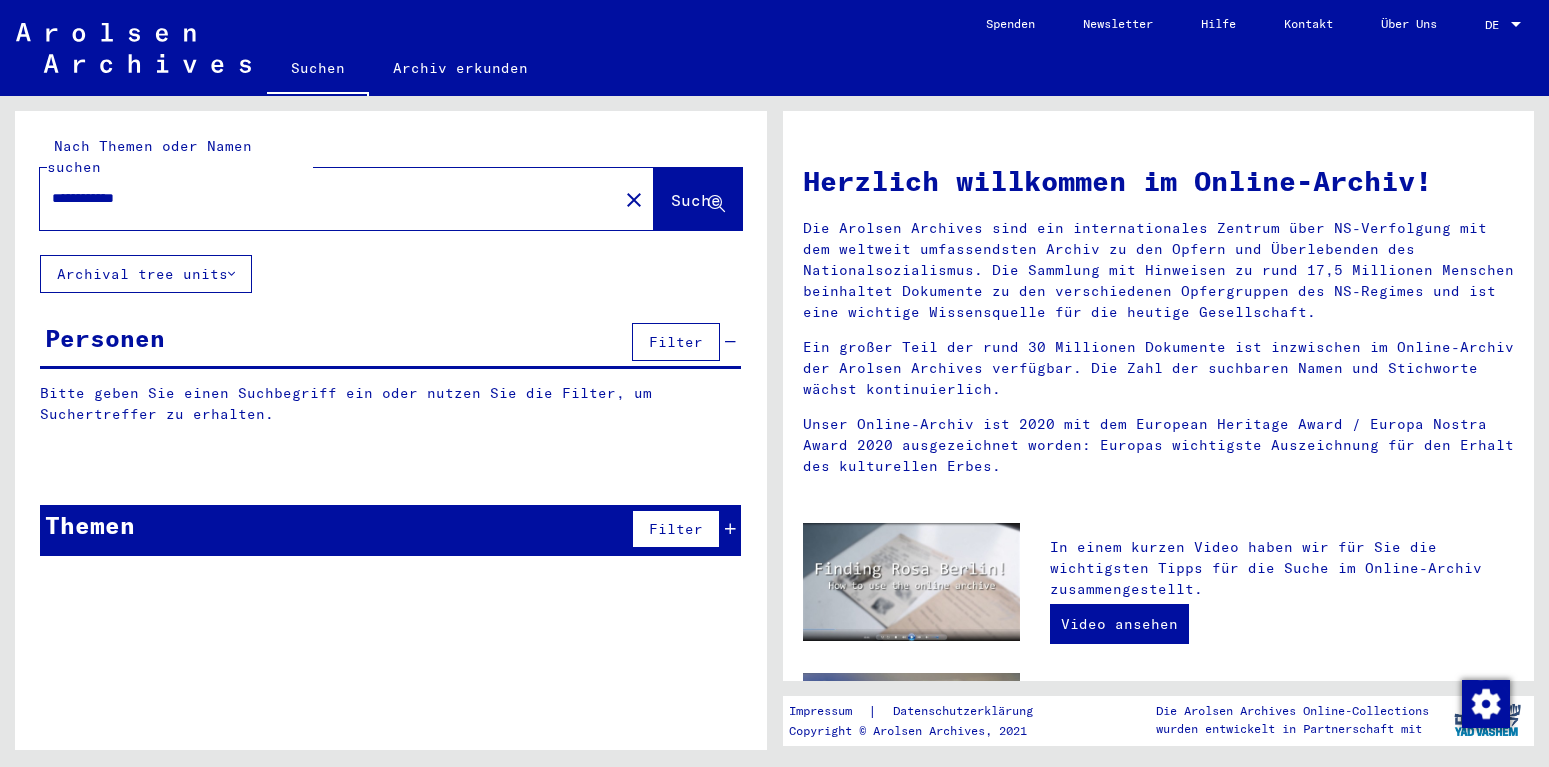type on "**********" 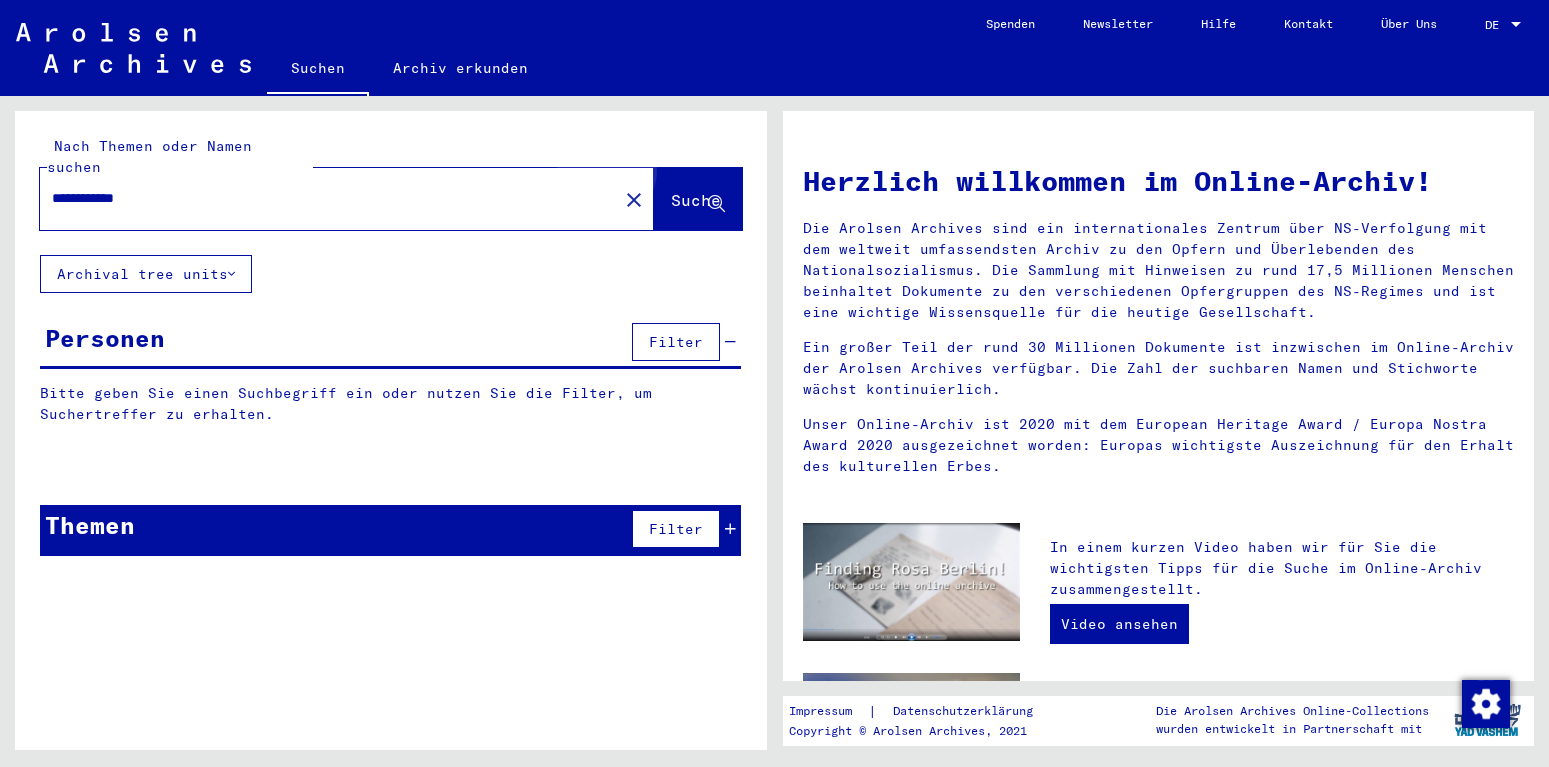 click on "Suche" 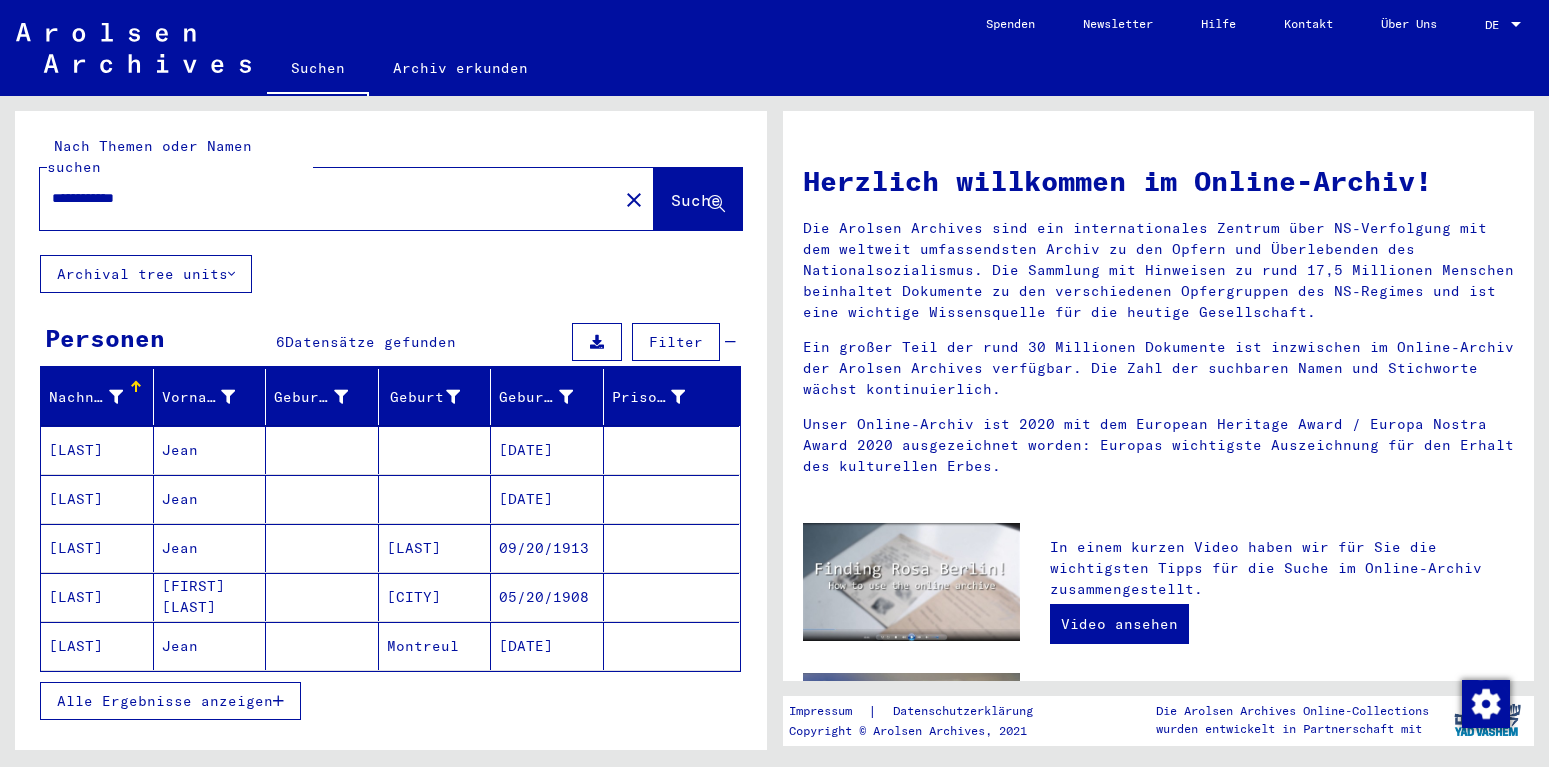 click on "Alle Ergebnisse anzeigen" at bounding box center (165, 701) 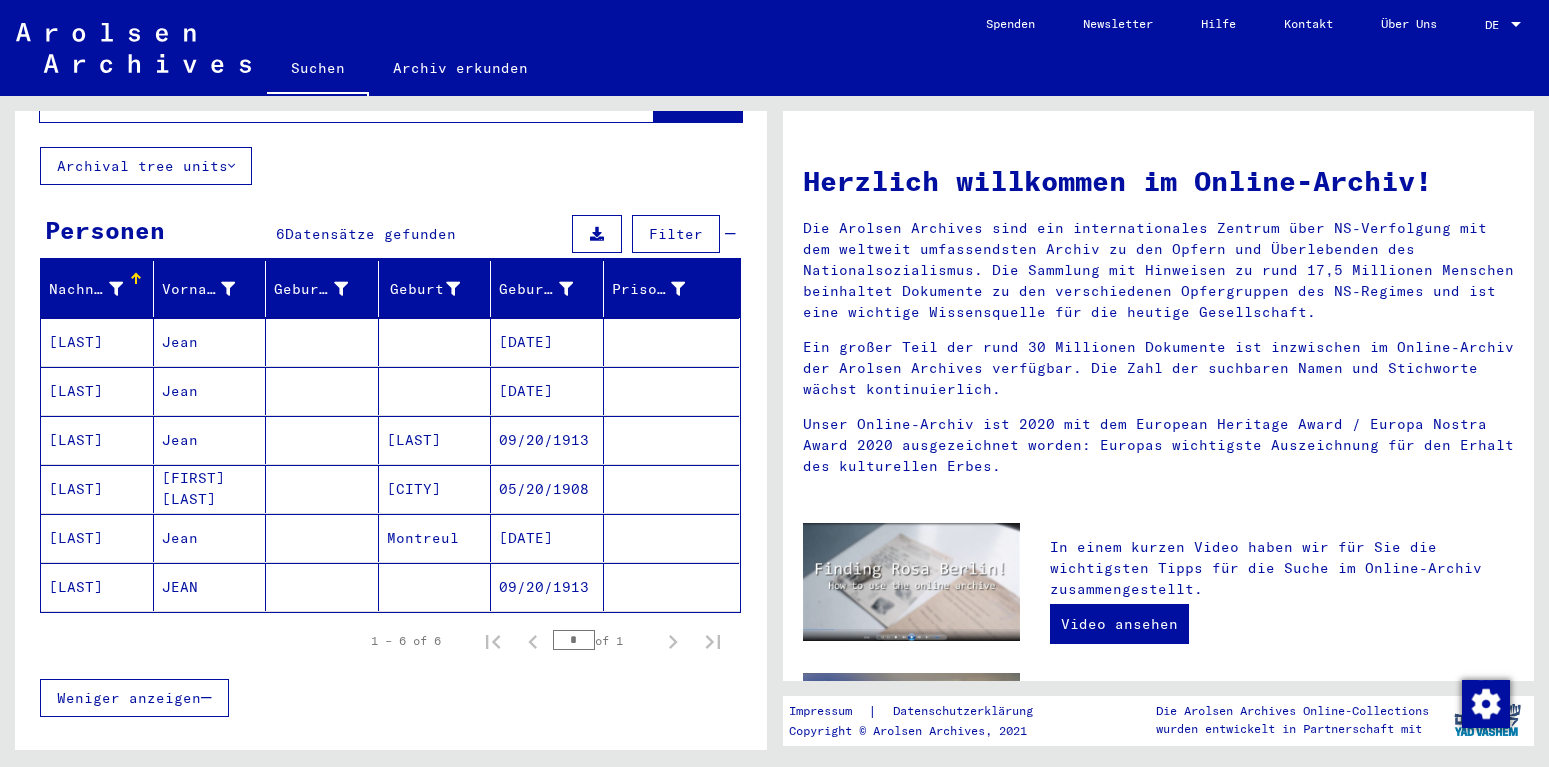 scroll, scrollTop: 203, scrollLeft: 0, axis: vertical 